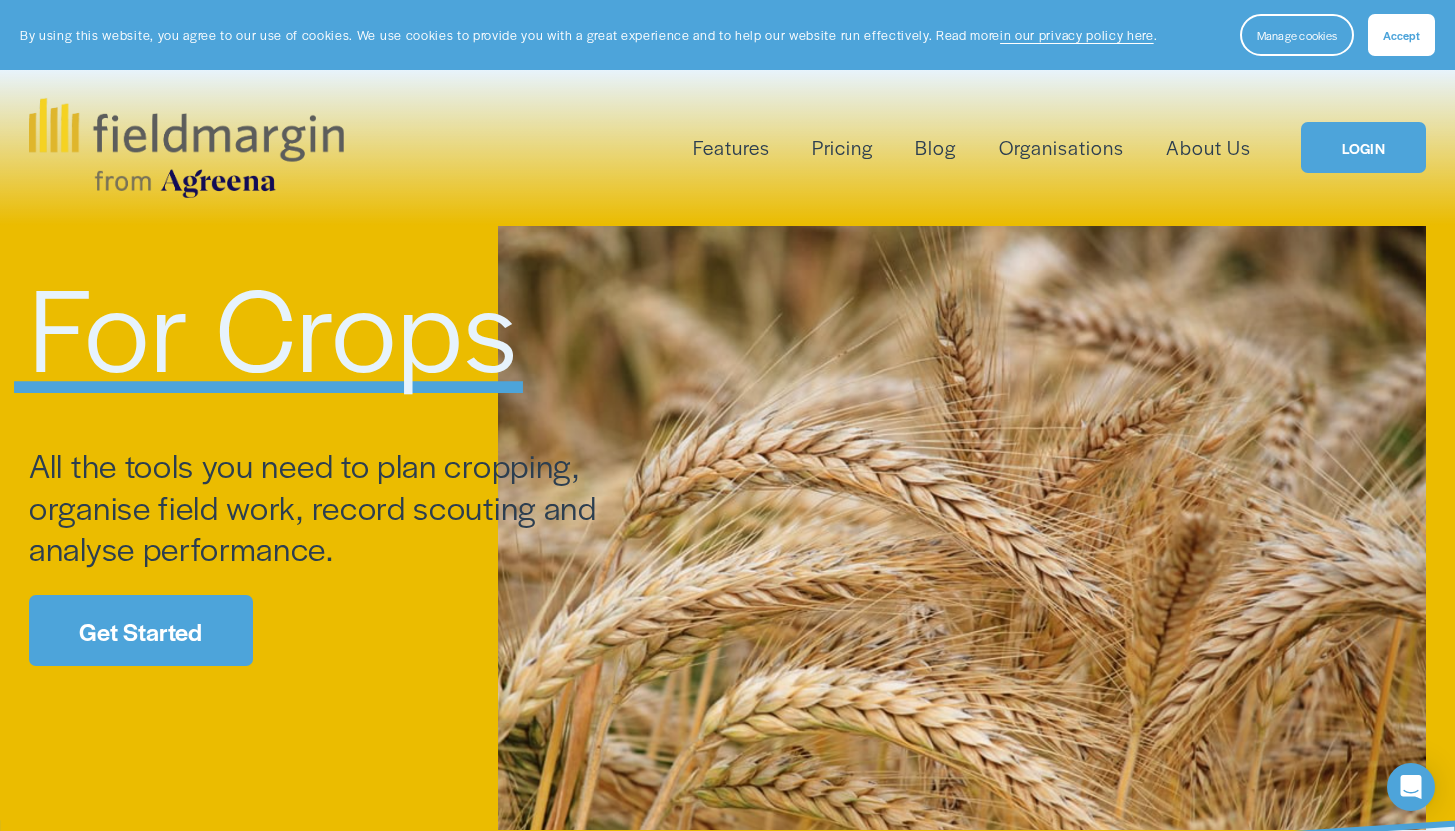 scroll, scrollTop: 0, scrollLeft: 0, axis: both 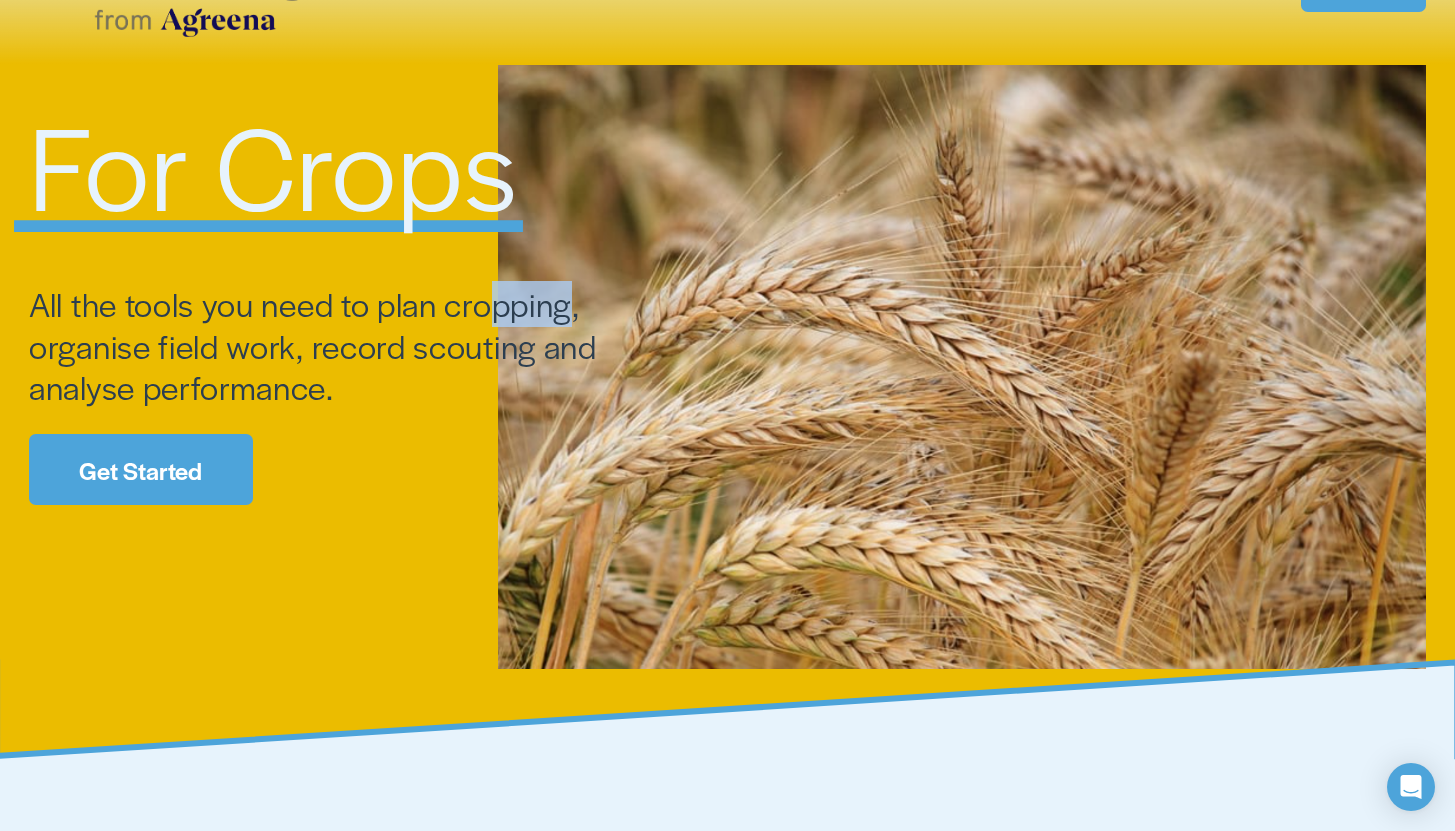 drag, startPoint x: 566, startPoint y: 313, endPoint x: 492, endPoint y: 318, distance: 74.168724 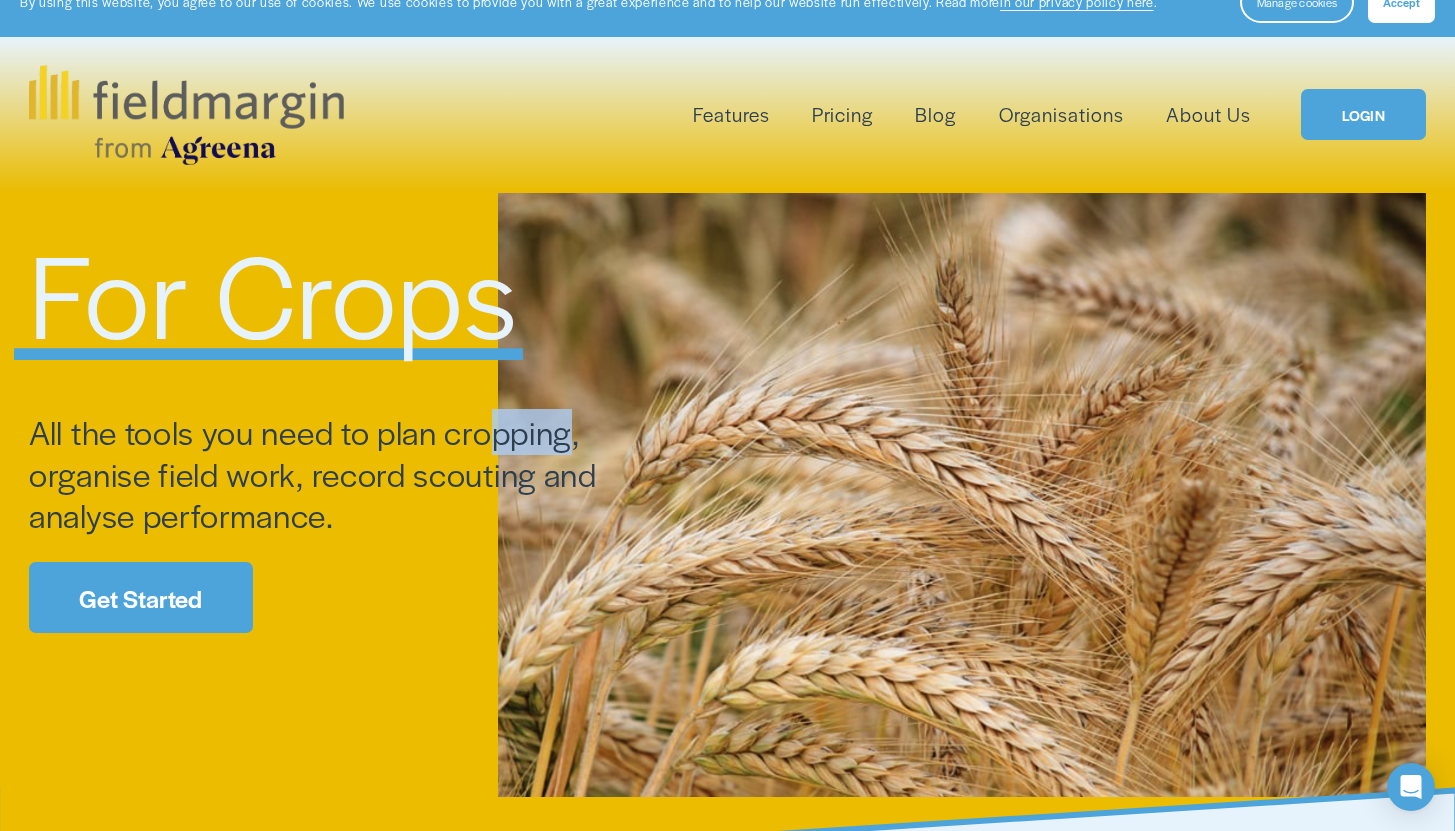 scroll, scrollTop: 0, scrollLeft: 0, axis: both 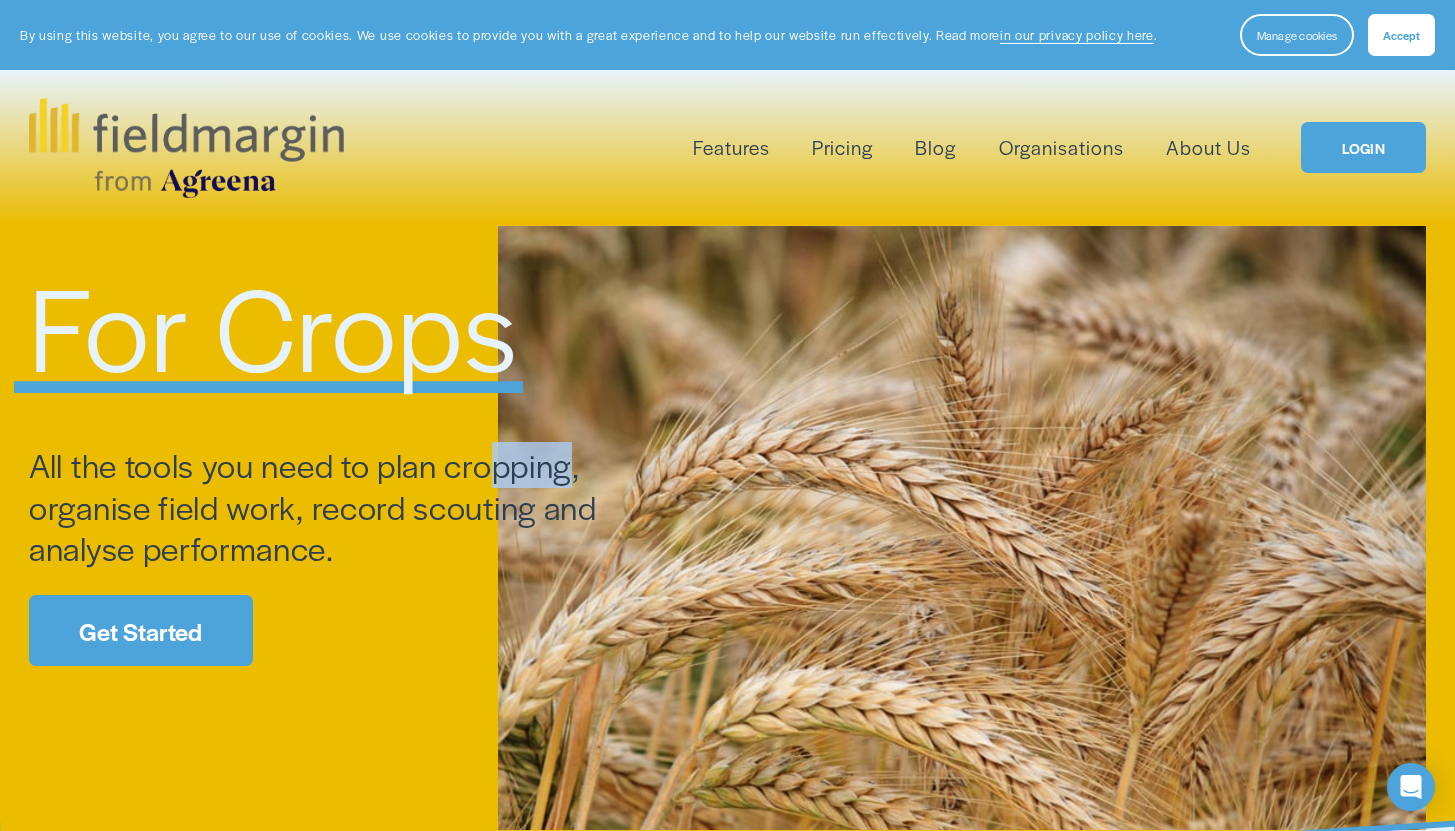 click on "LOGIN" at bounding box center (1363, 147) 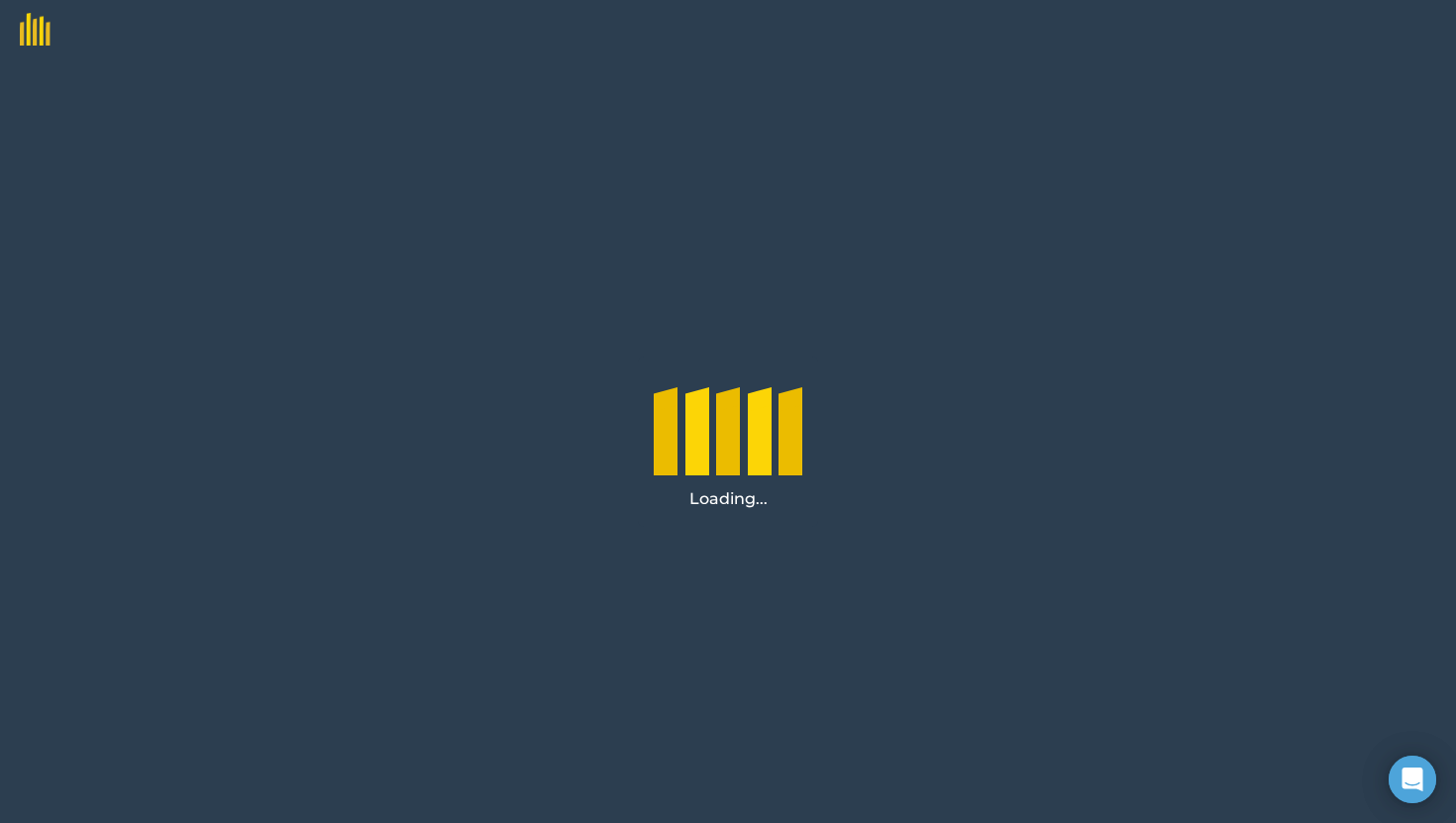 scroll, scrollTop: 0, scrollLeft: 0, axis: both 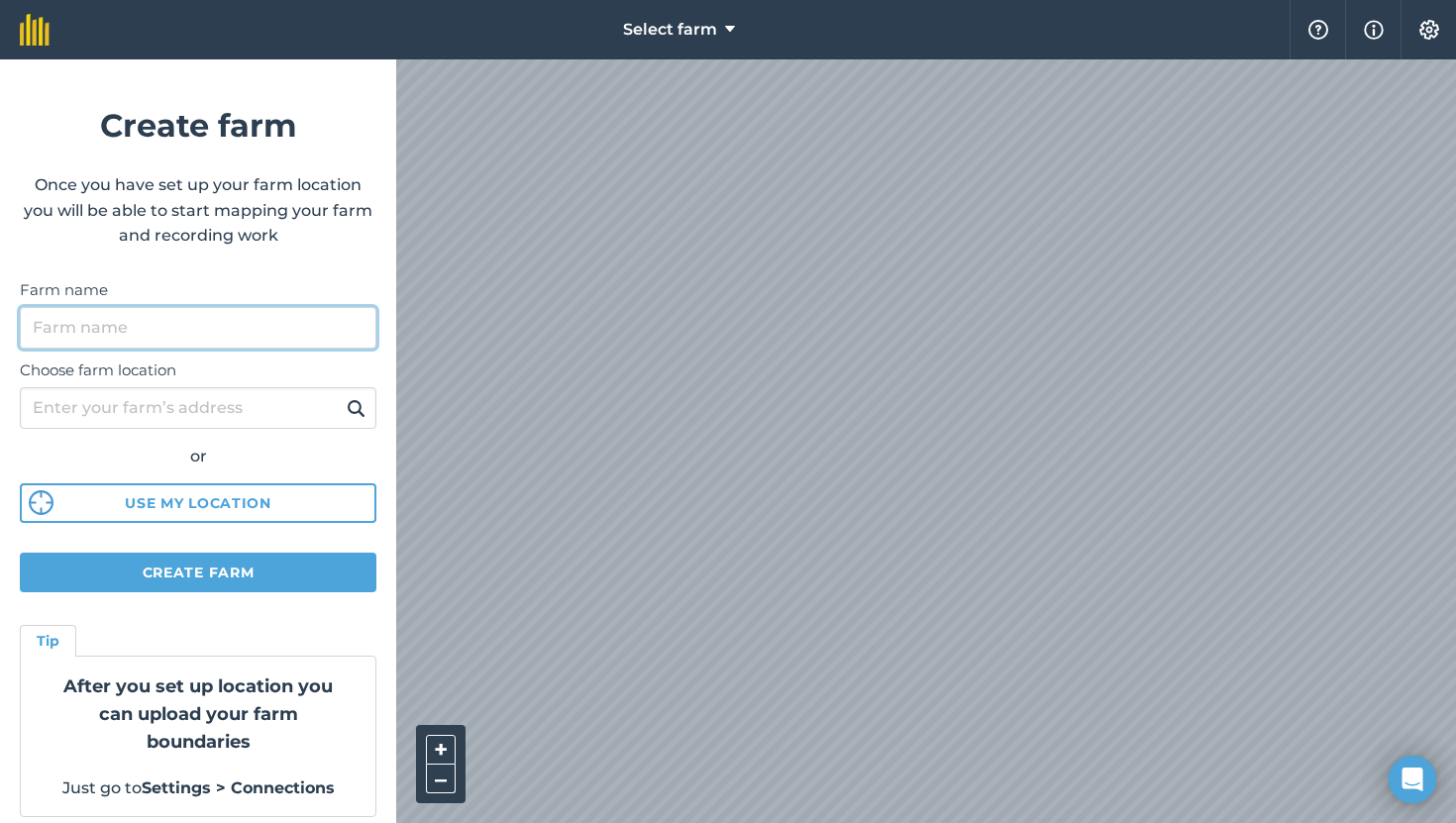 click on "Farm name" at bounding box center [198, 328] 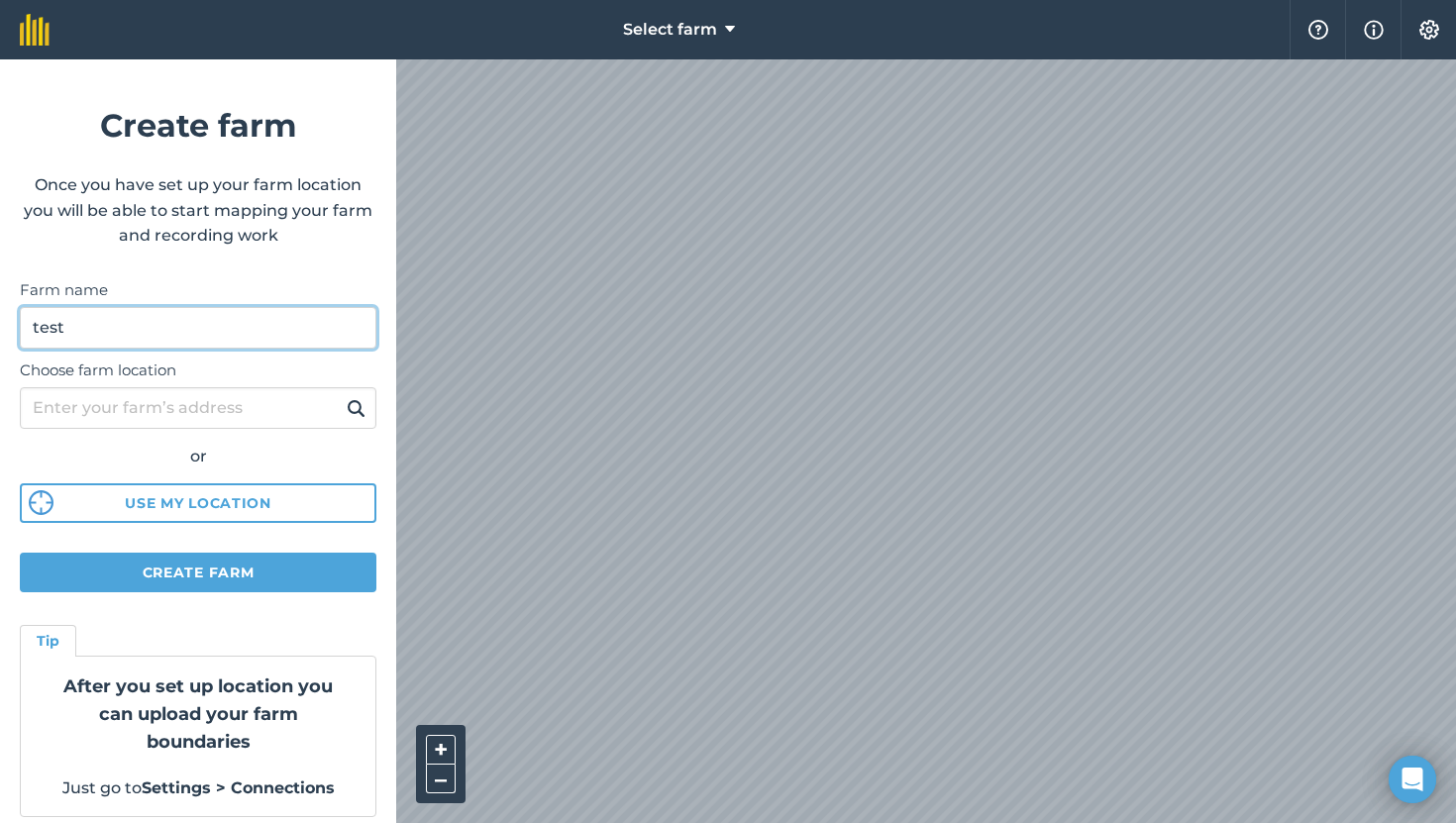 type on "test" 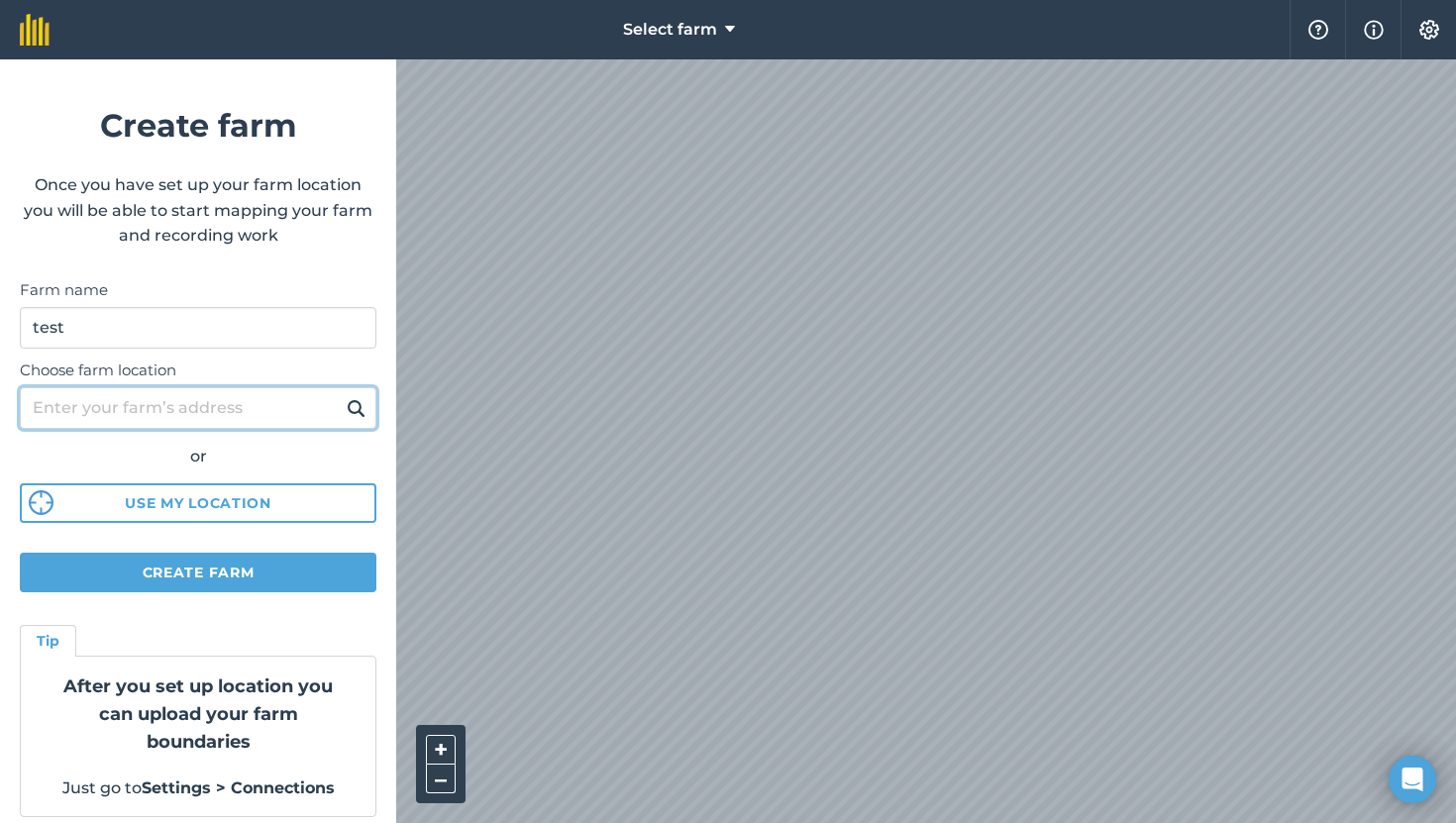 click on "Choose farm location" at bounding box center [198, 408] 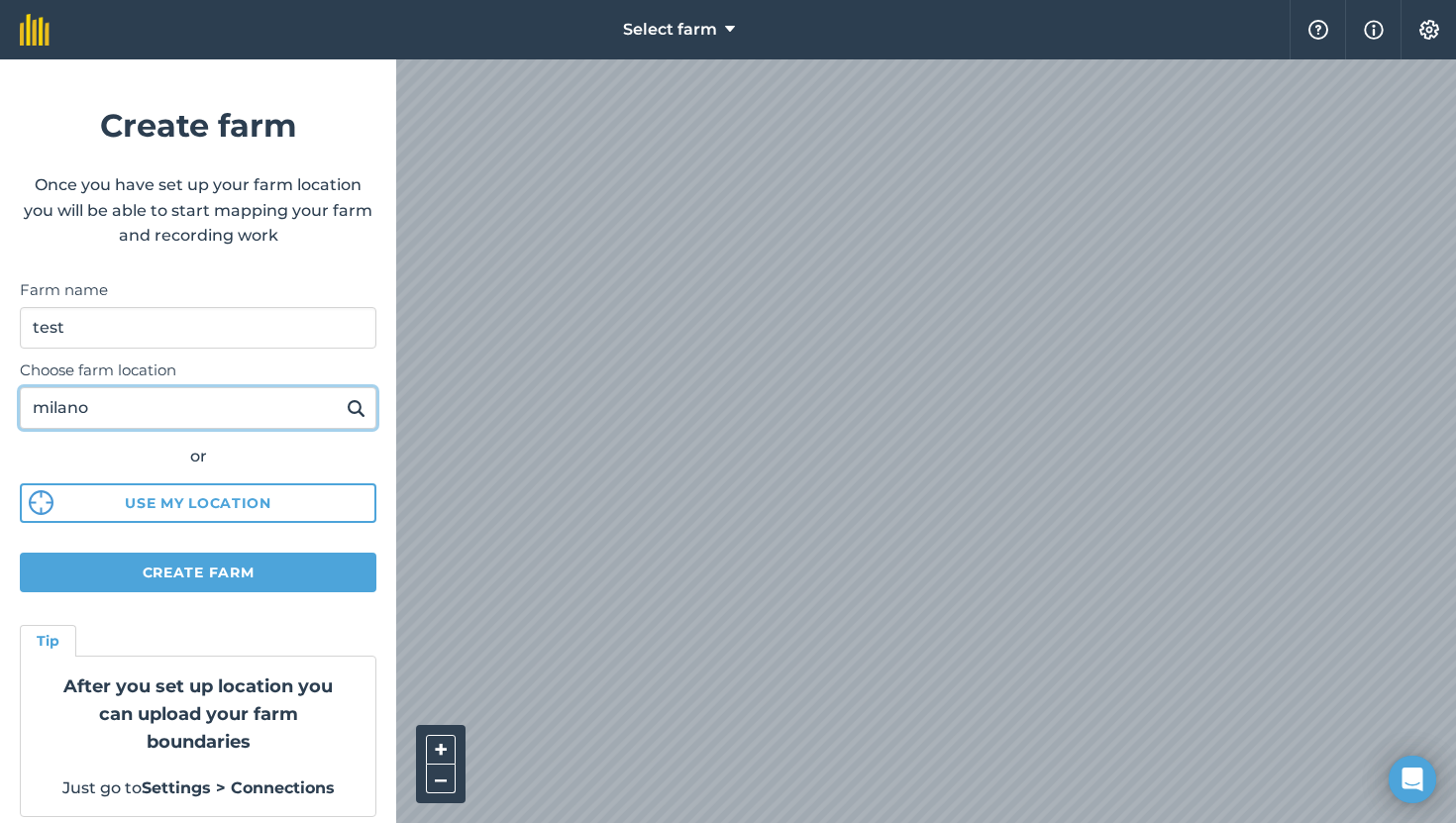 type on "milano" 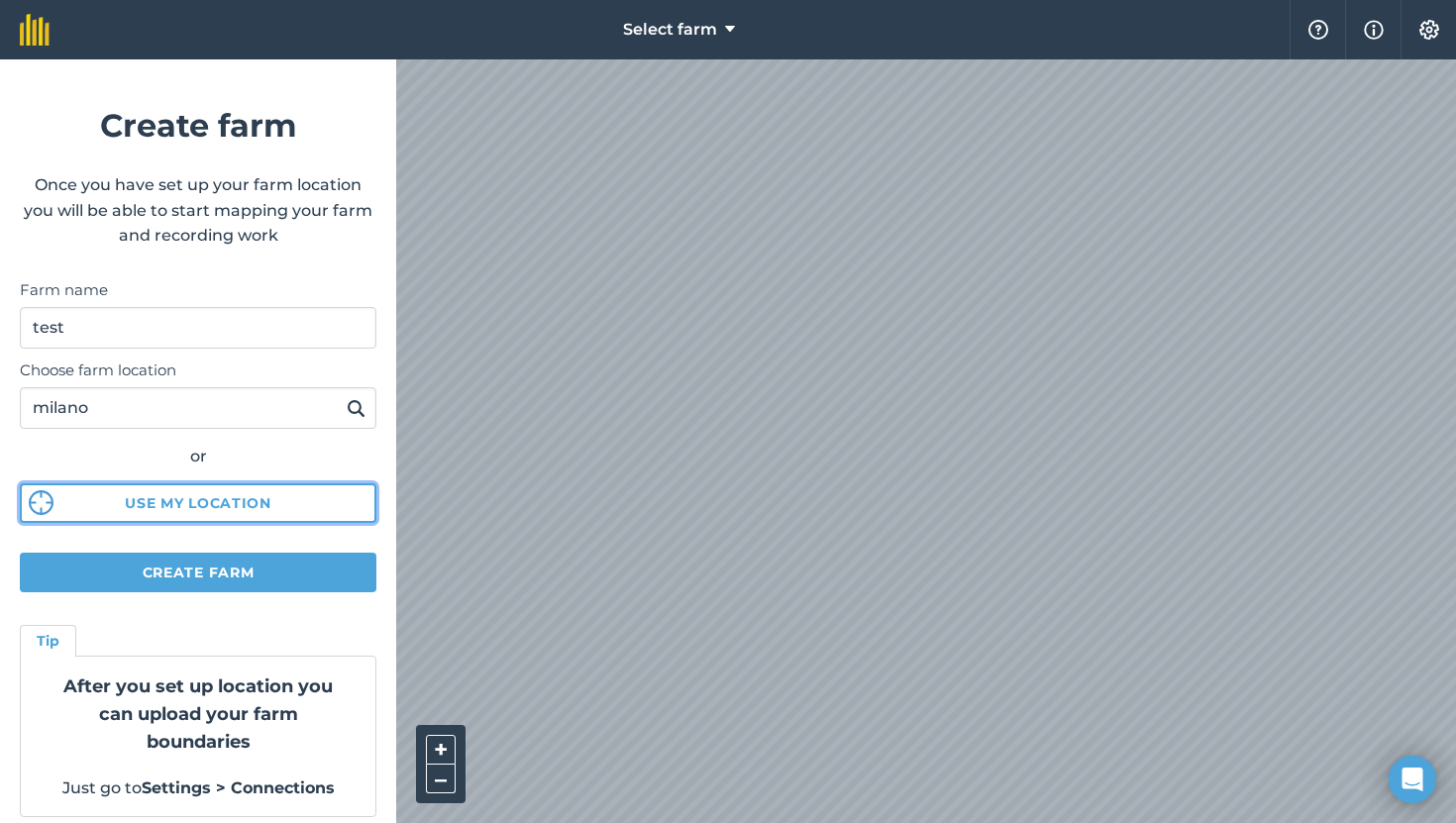 click on "Use my location" at bounding box center (198, 503) 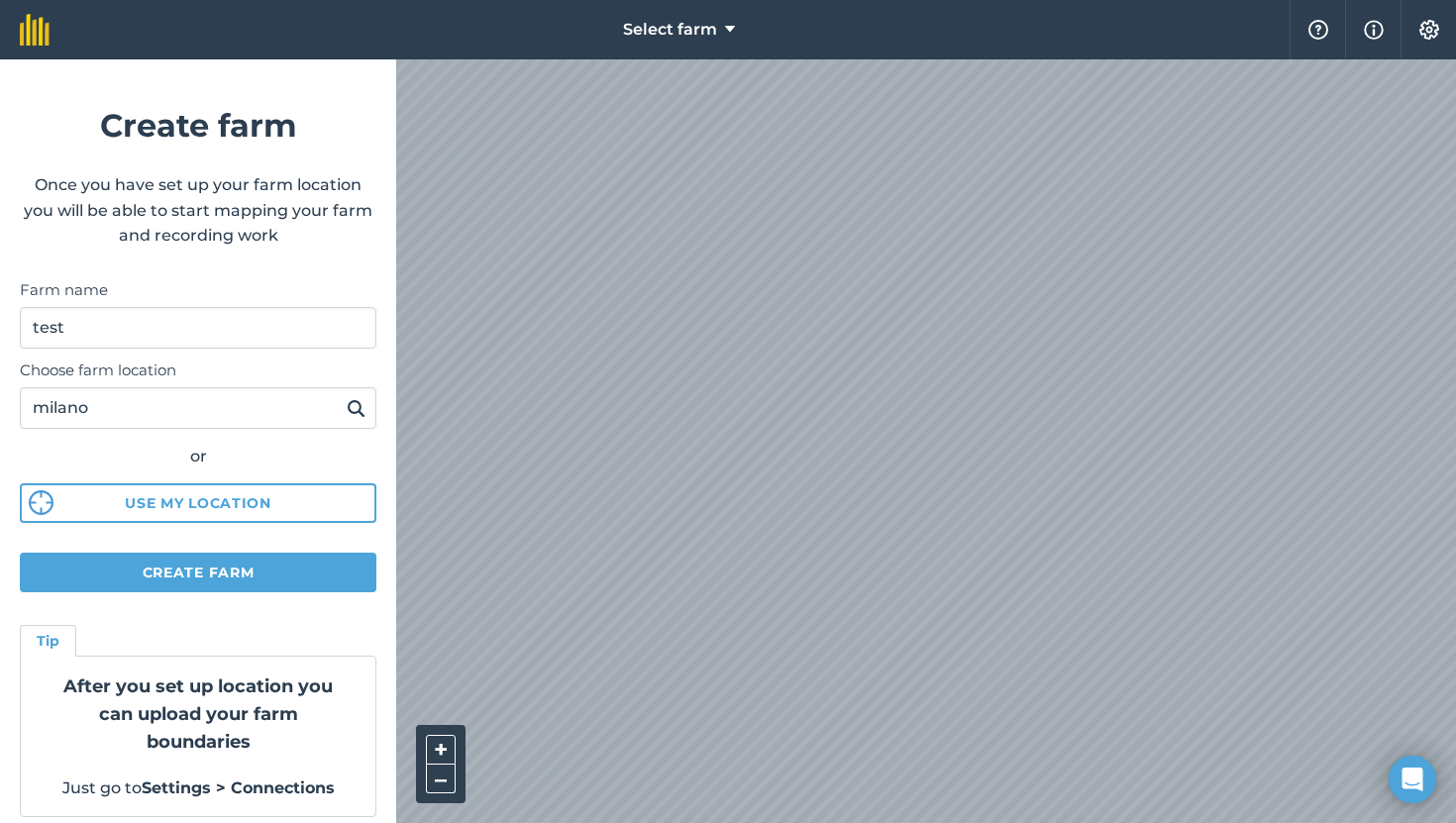 scroll, scrollTop: 14, scrollLeft: 0, axis: vertical 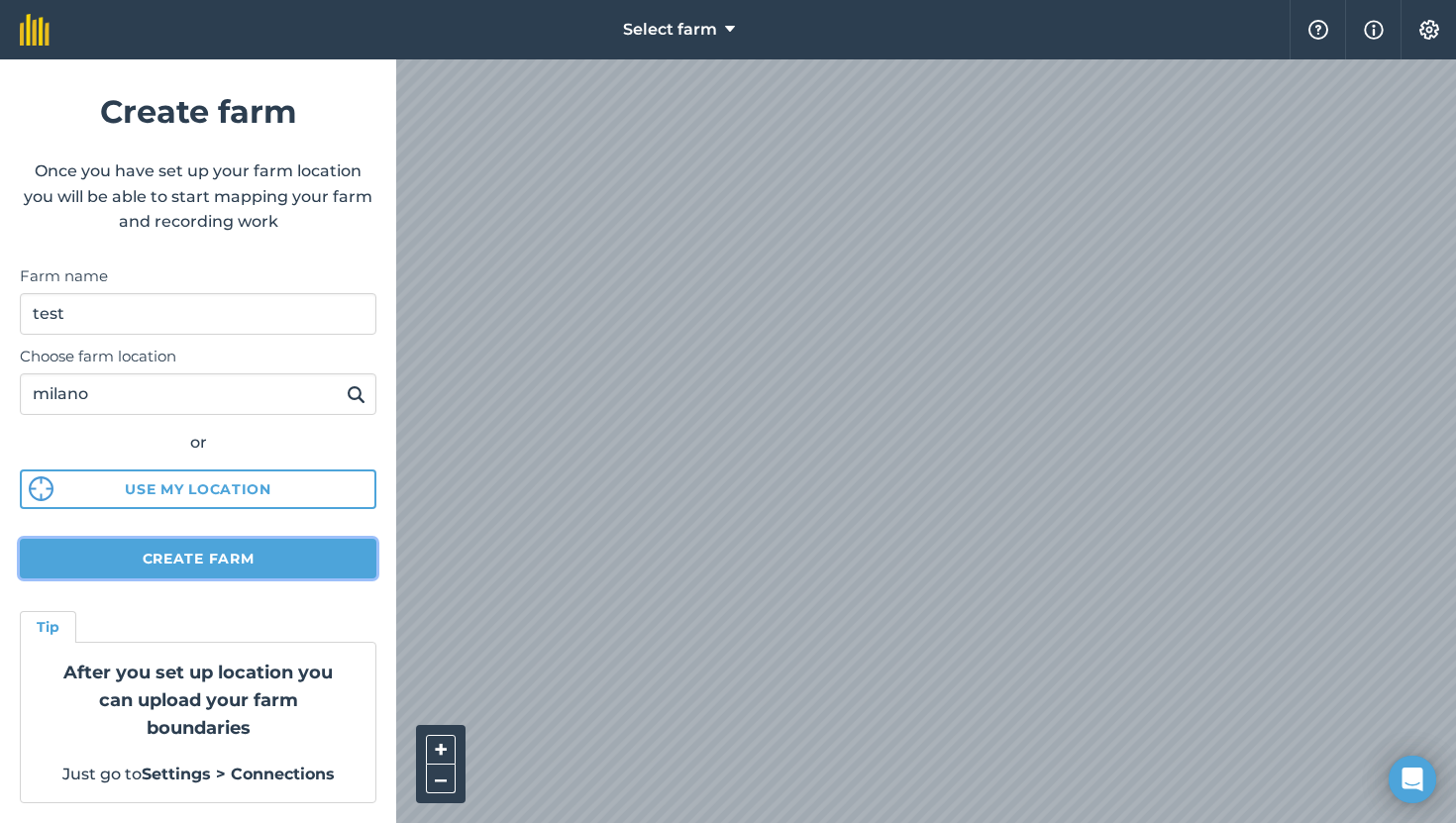 click on "Create farm" at bounding box center (198, 559) 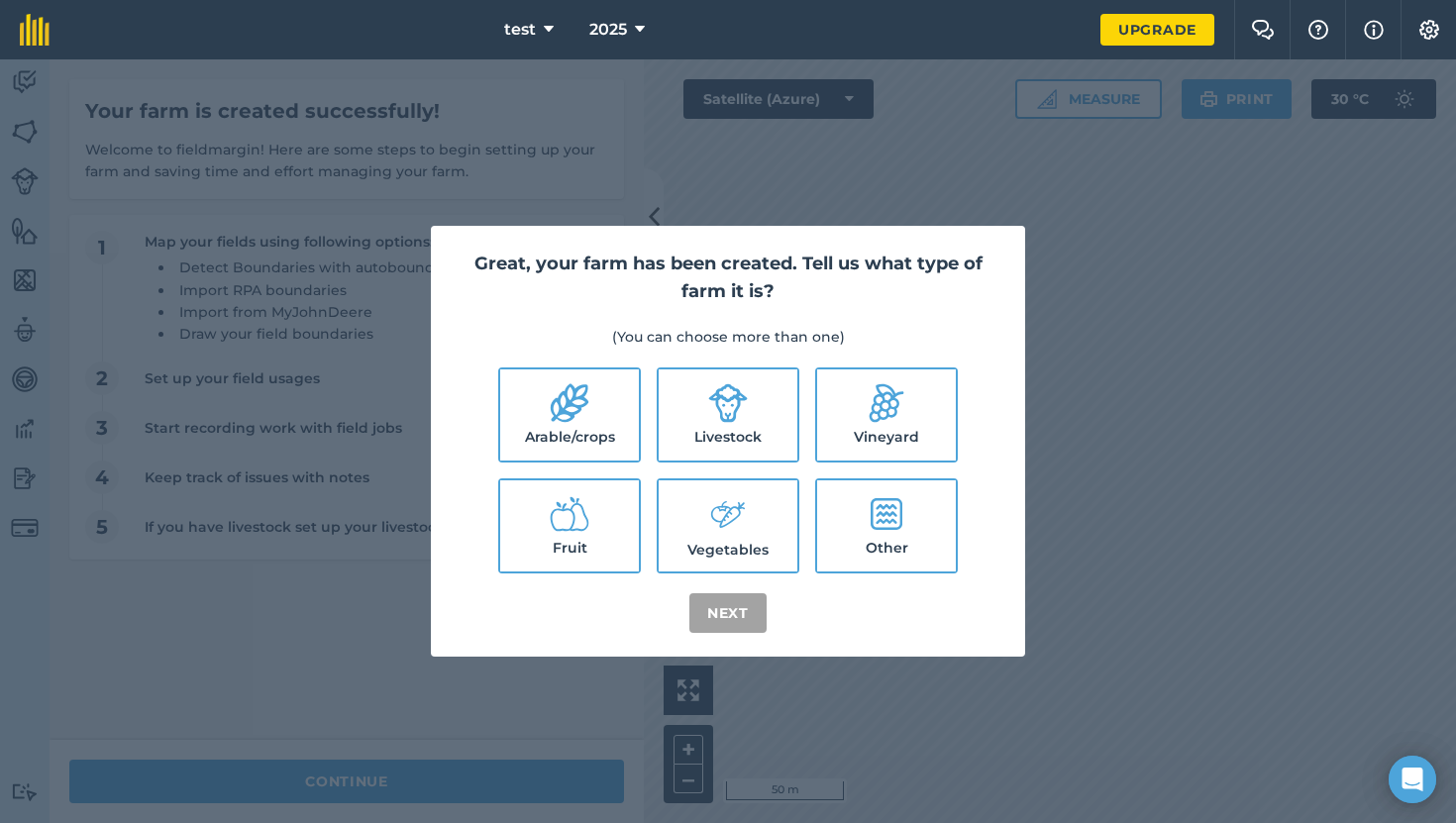 click on "Livestock" at bounding box center (728, 415) 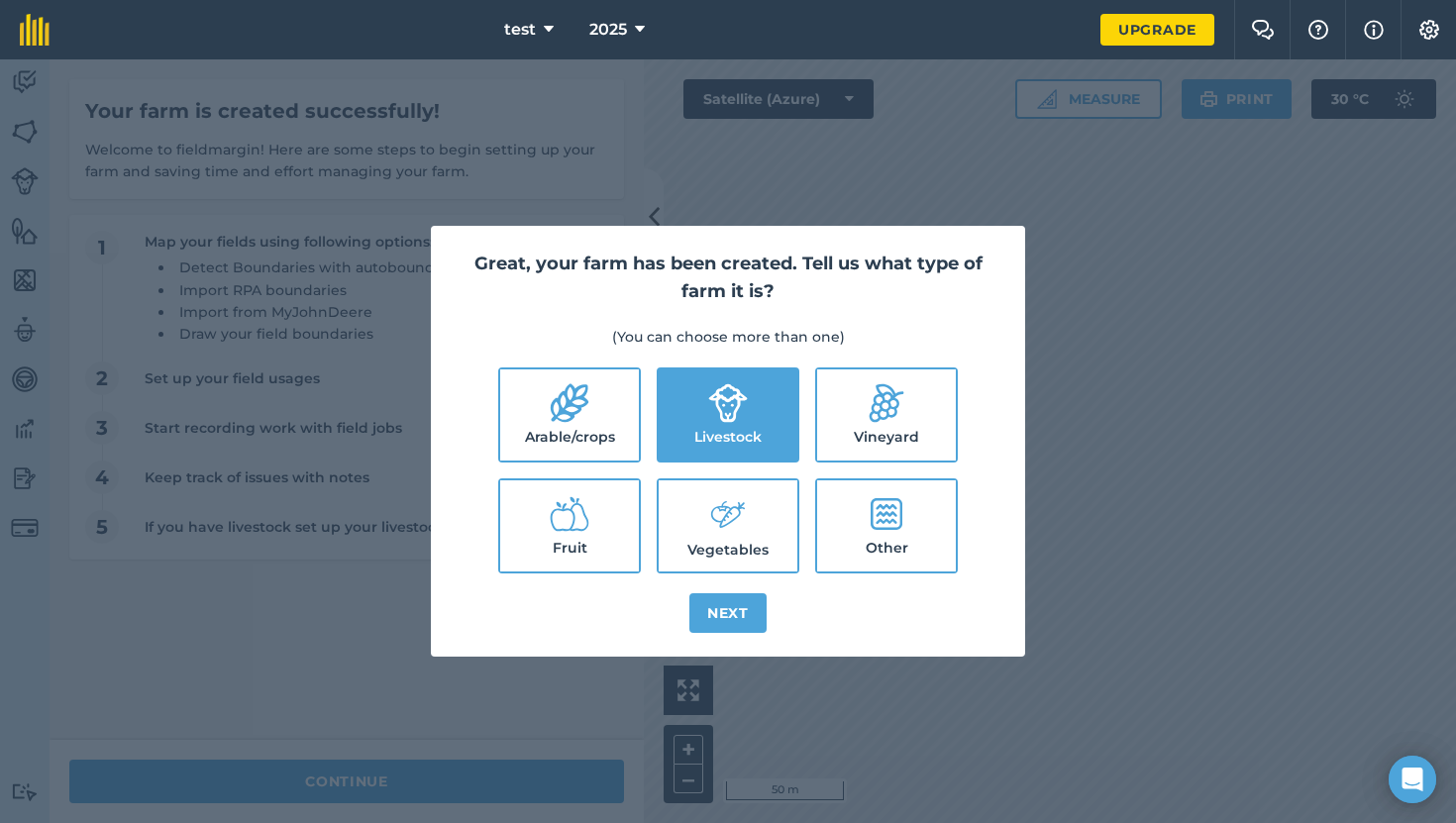 click on "Arable/crops" at bounding box center (570, 415) 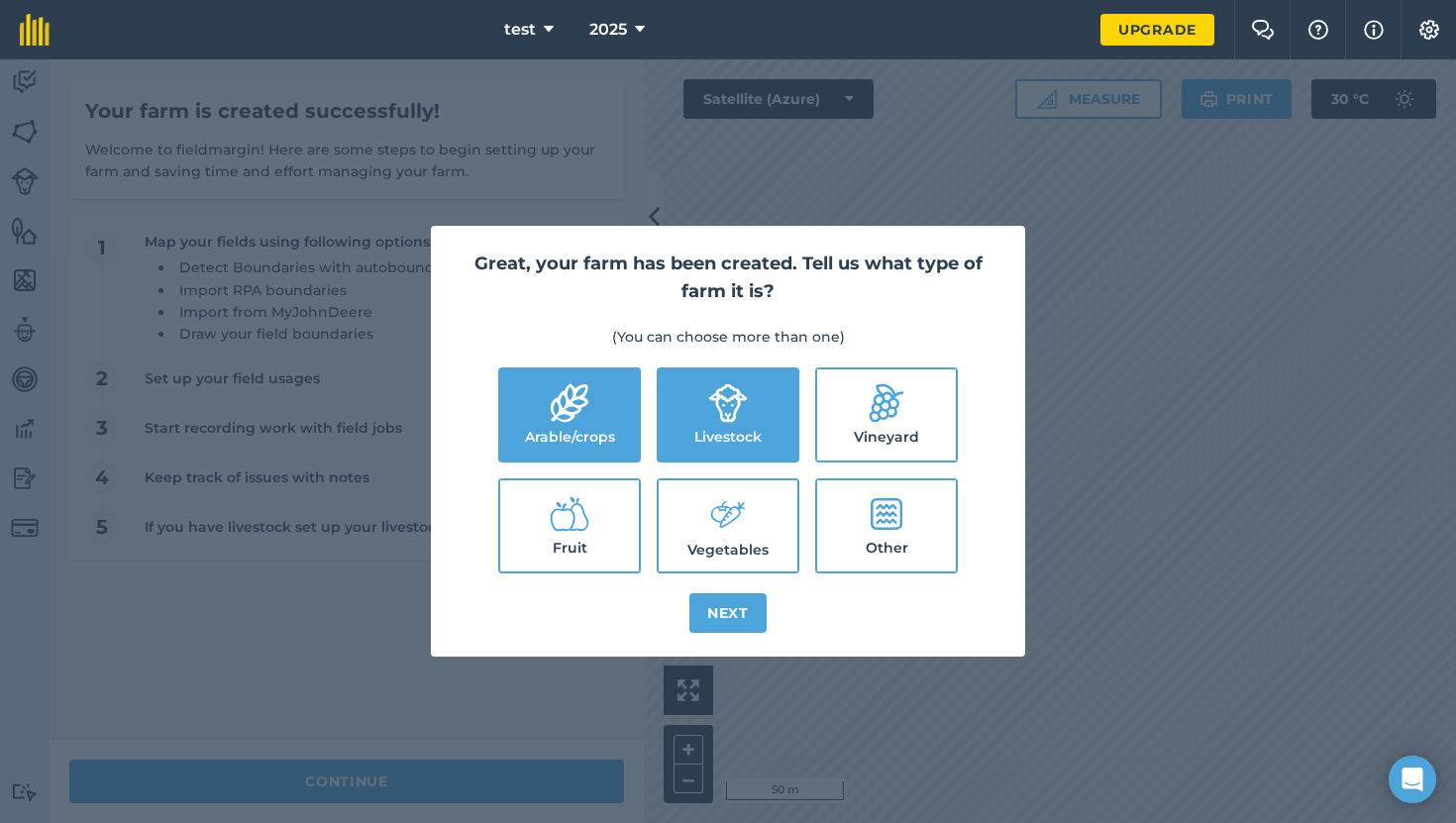click 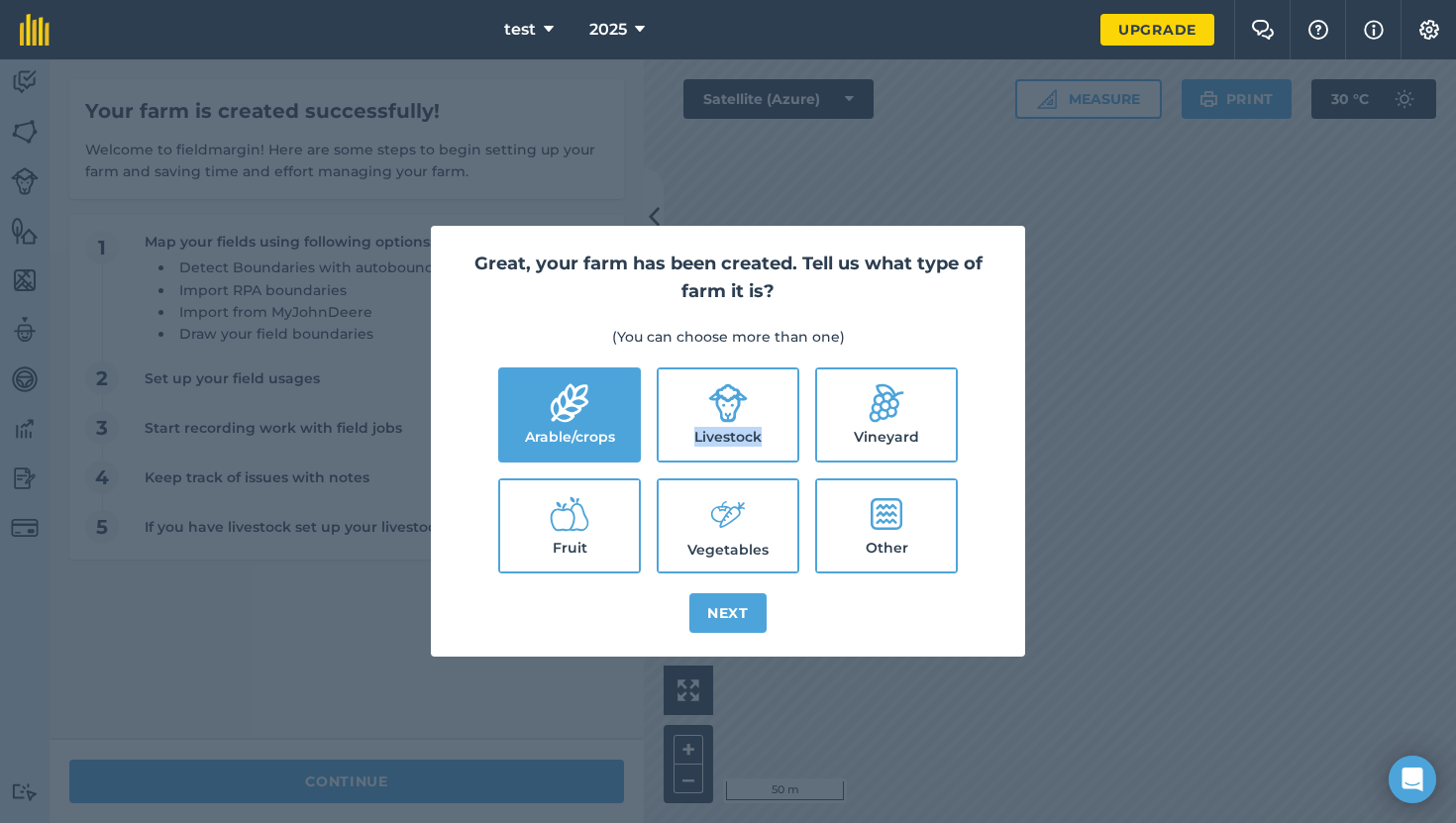 click 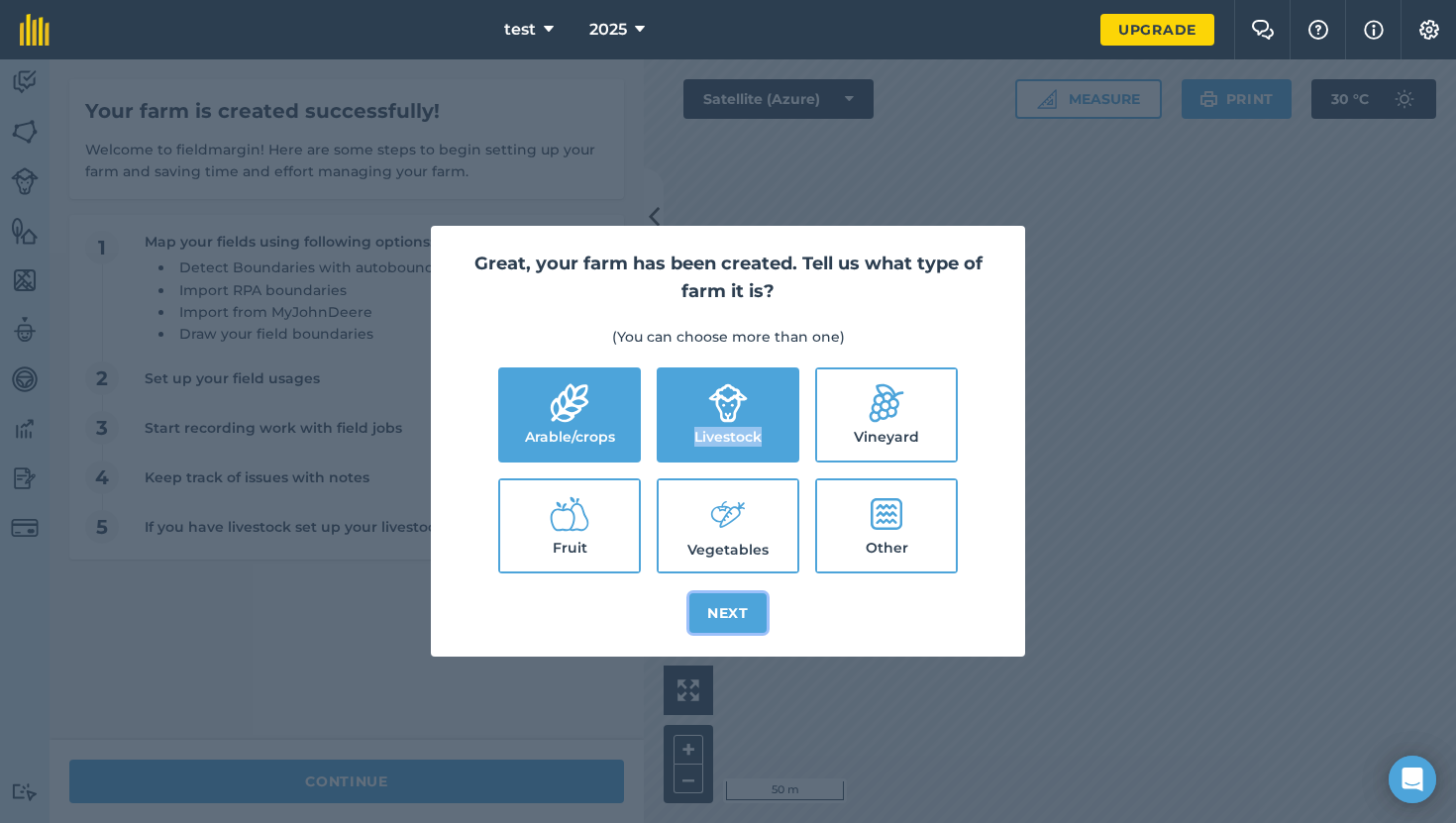 click on "Next" at bounding box center [728, 613] 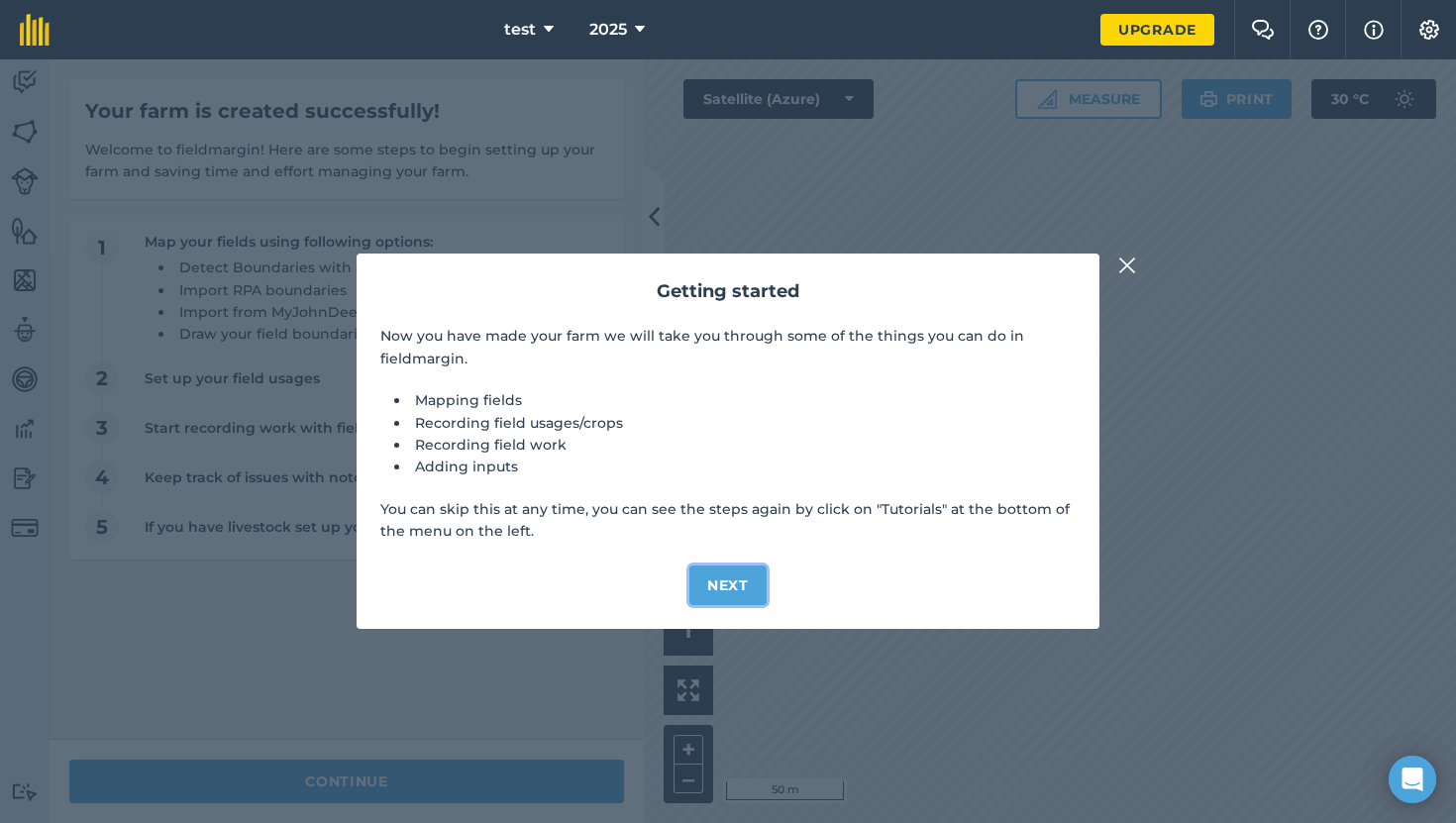 click on "Next" at bounding box center [728, 585] 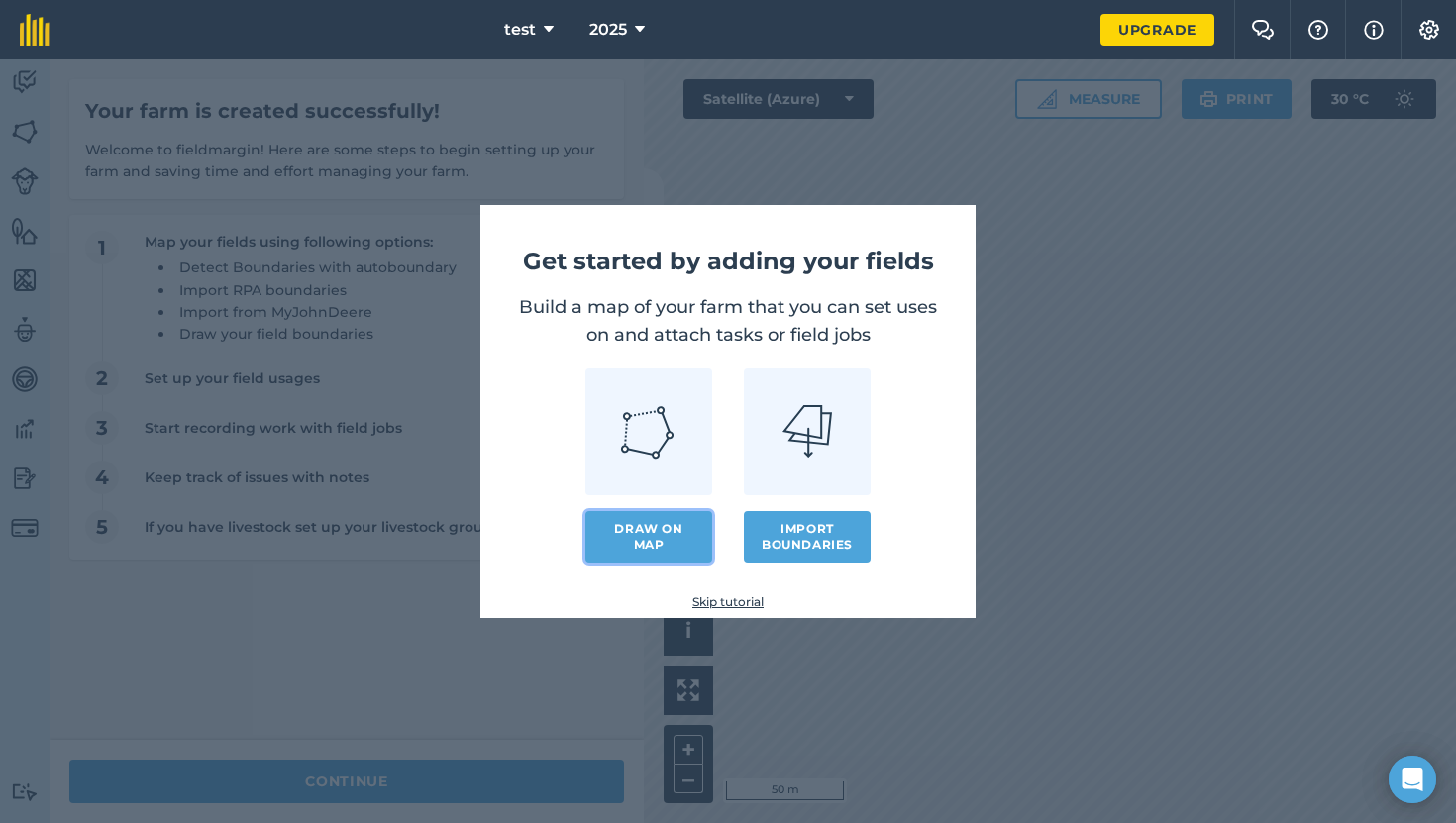click on "Draw on map" at bounding box center (649, 537) 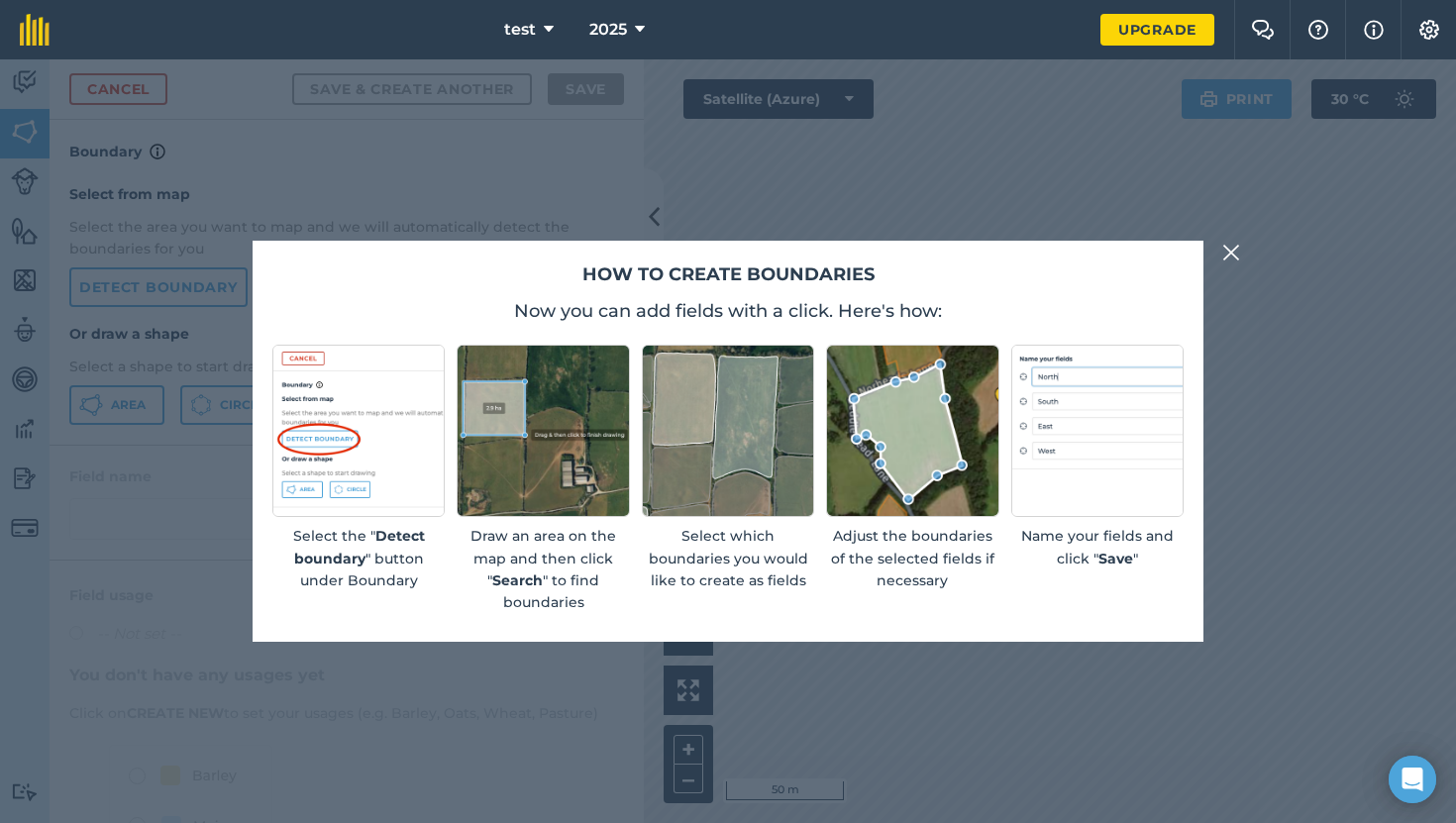 click at bounding box center [1231, 253] 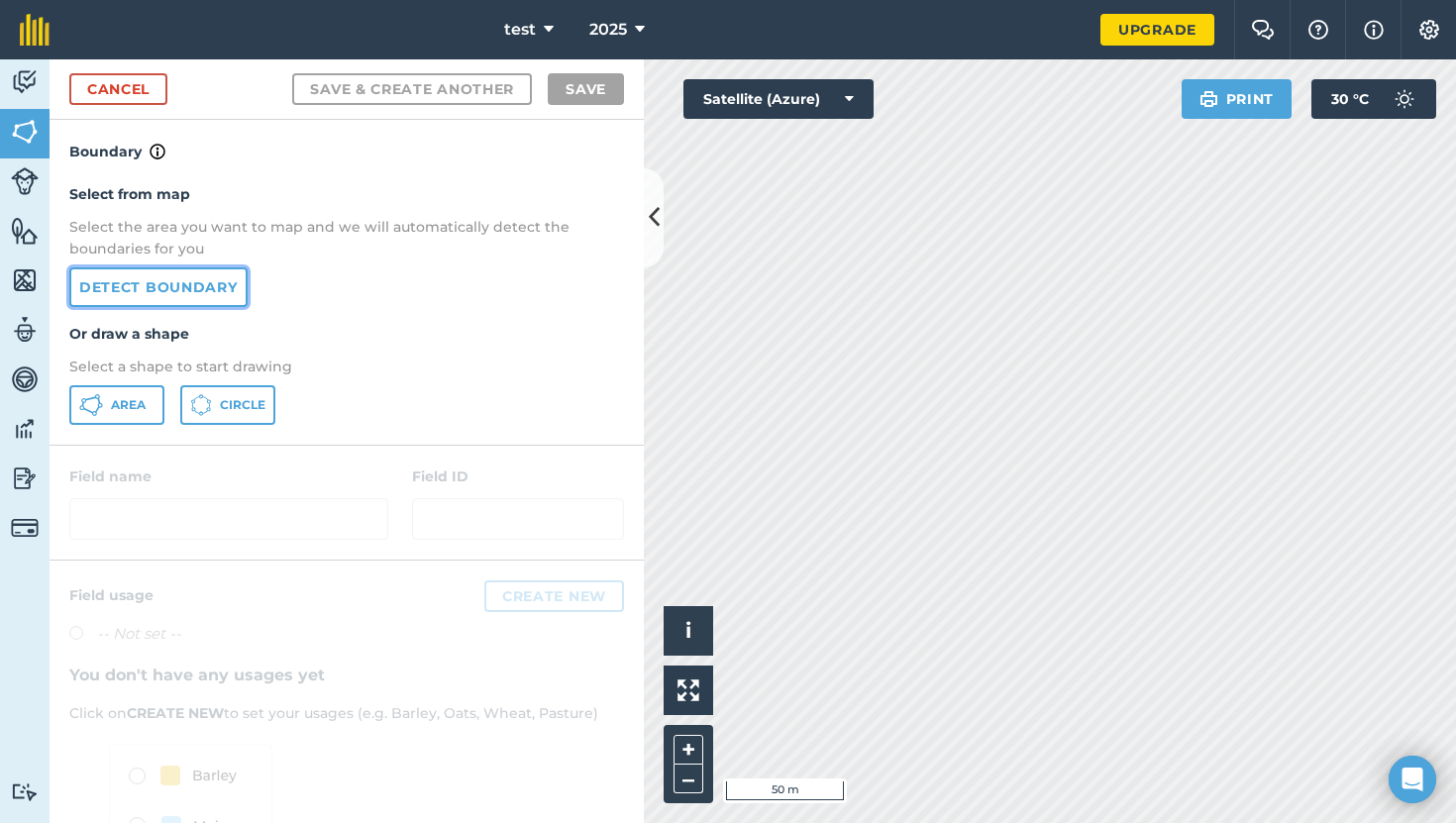 click on "Detect boundary" at bounding box center [158, 287] 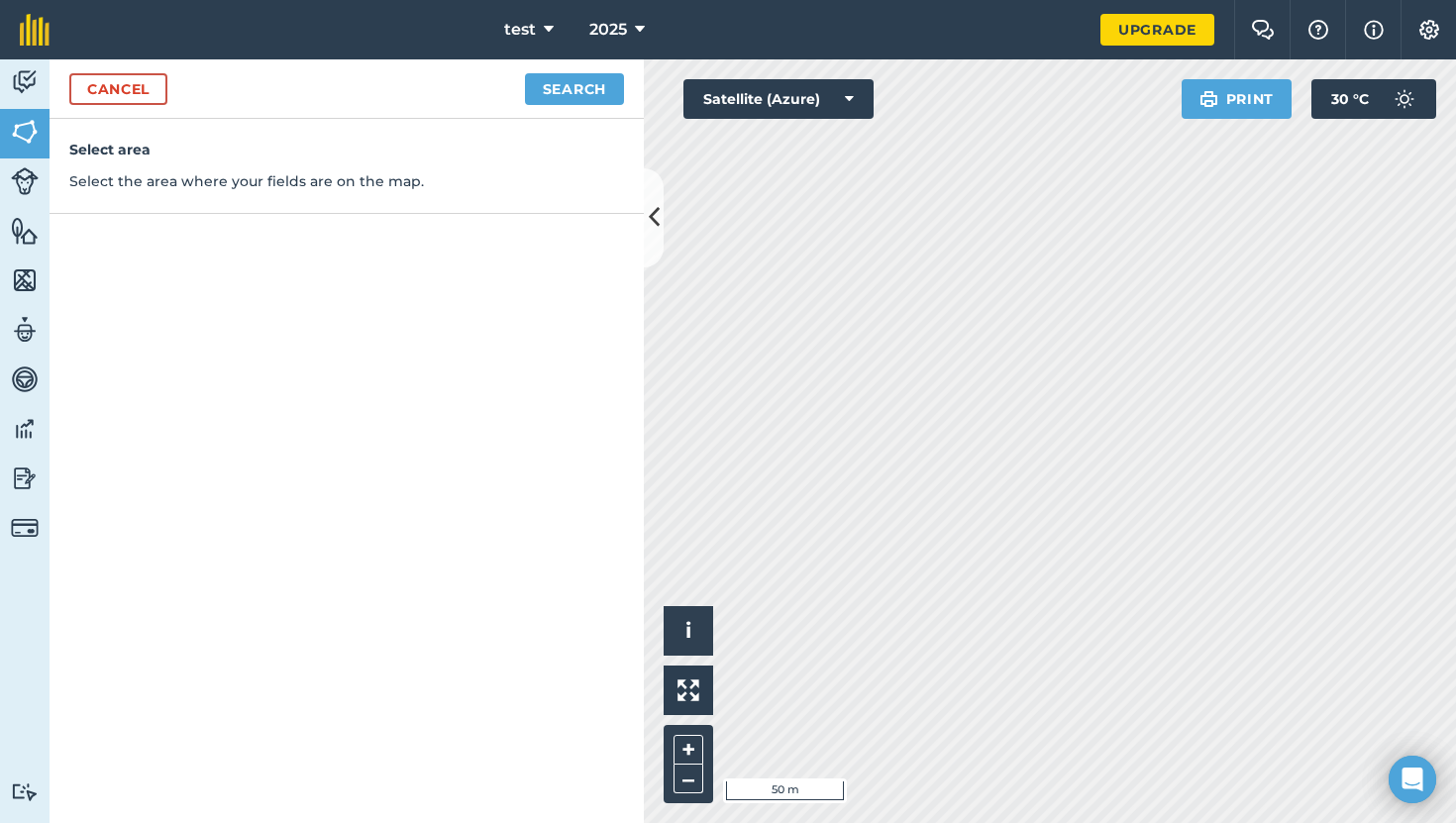 click on "Cancel Search" at bounding box center [347, 89] 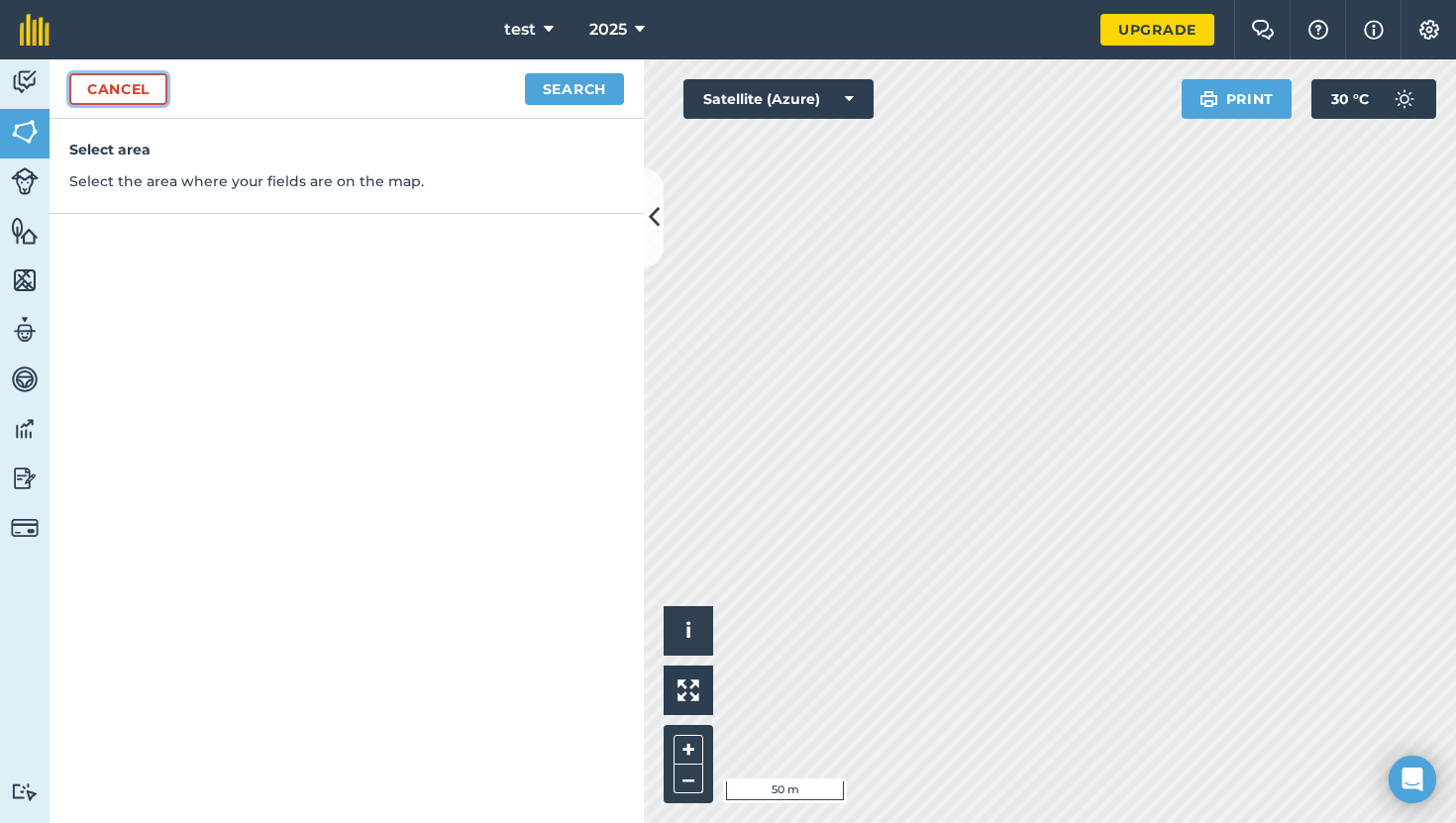 click on "Cancel" at bounding box center (118, 89) 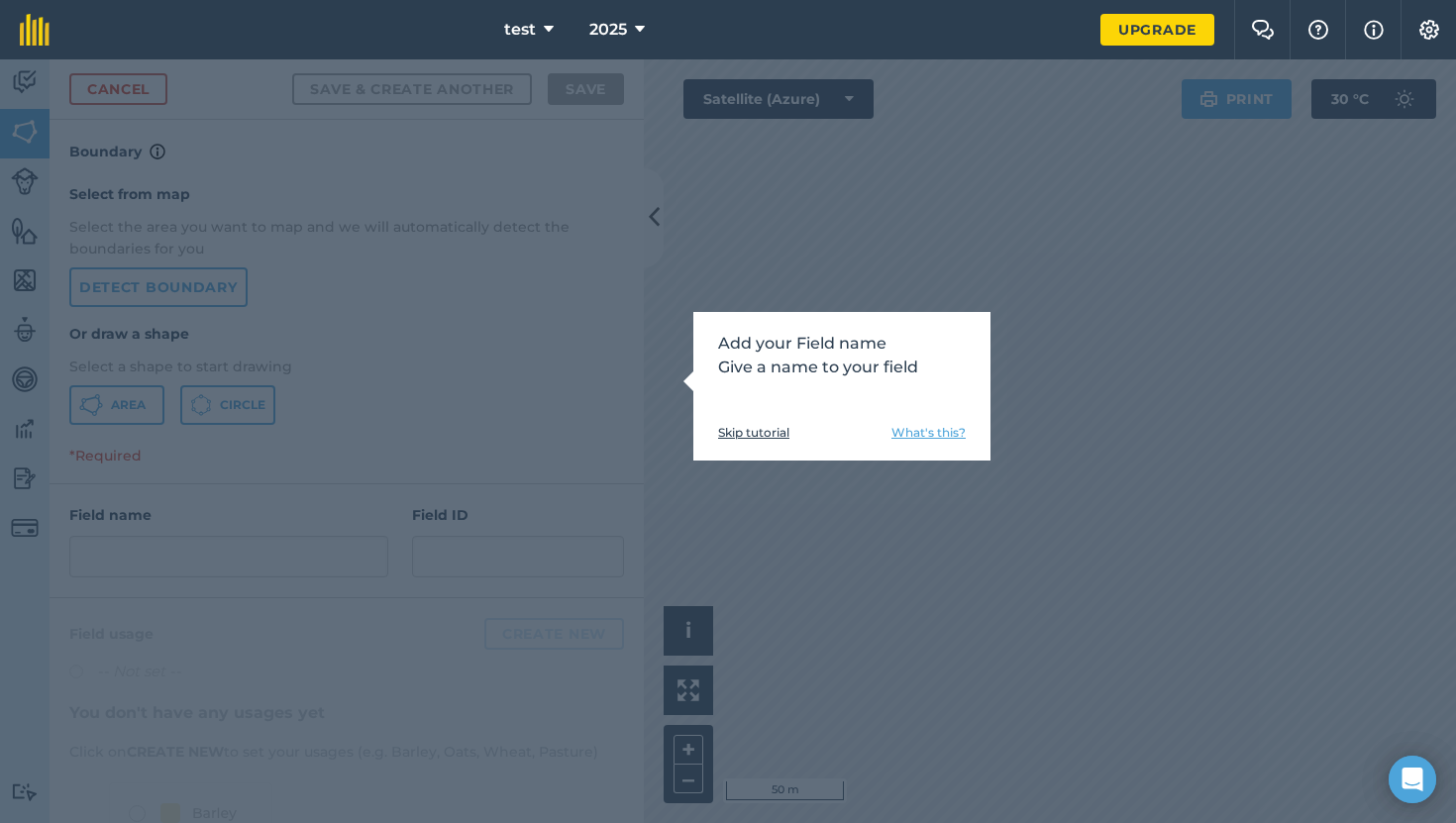 click on "Skip tutorial" at bounding box center [754, 433] 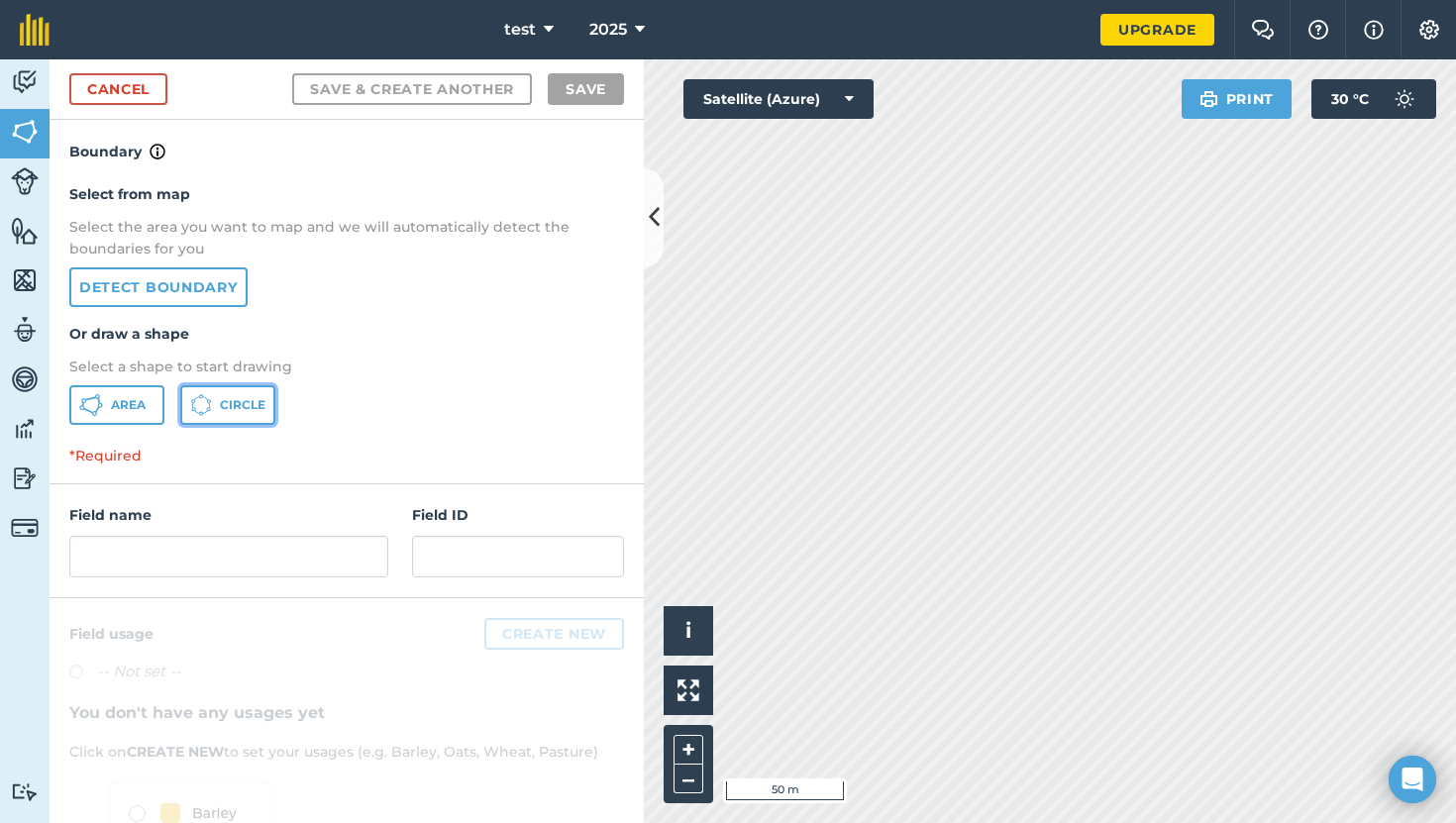 click 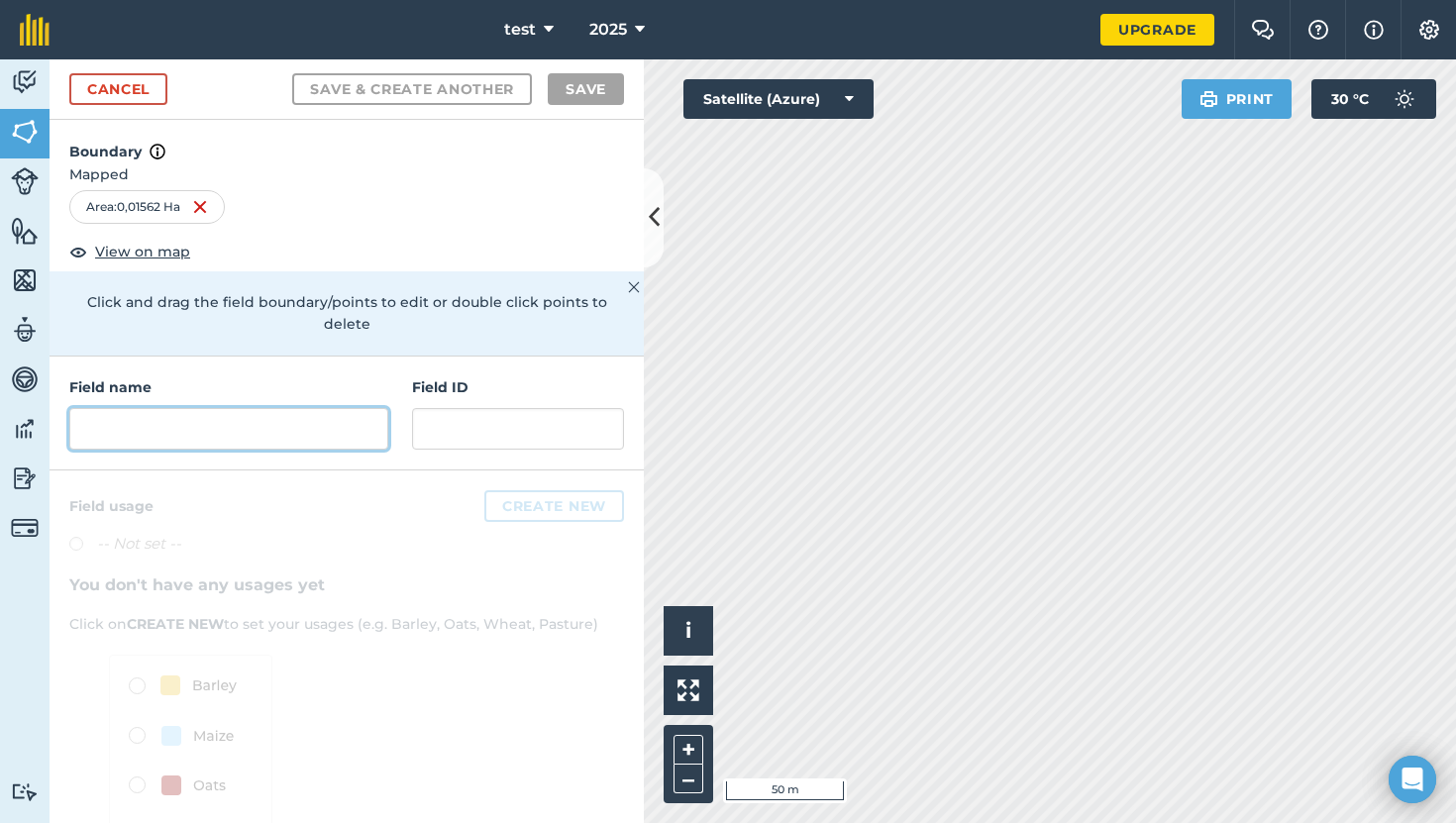 click at bounding box center [229, 429] 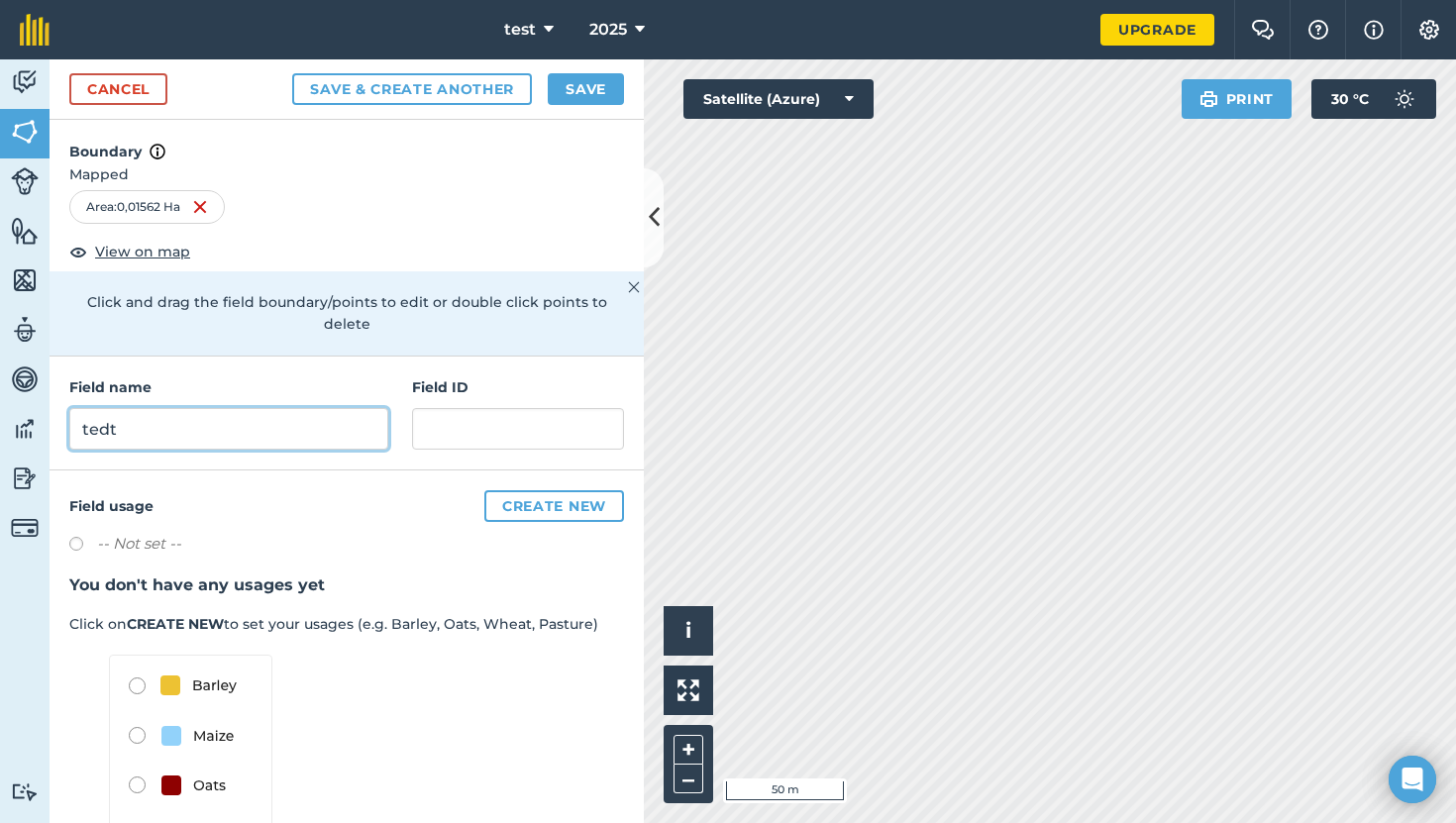 type on "tedt" 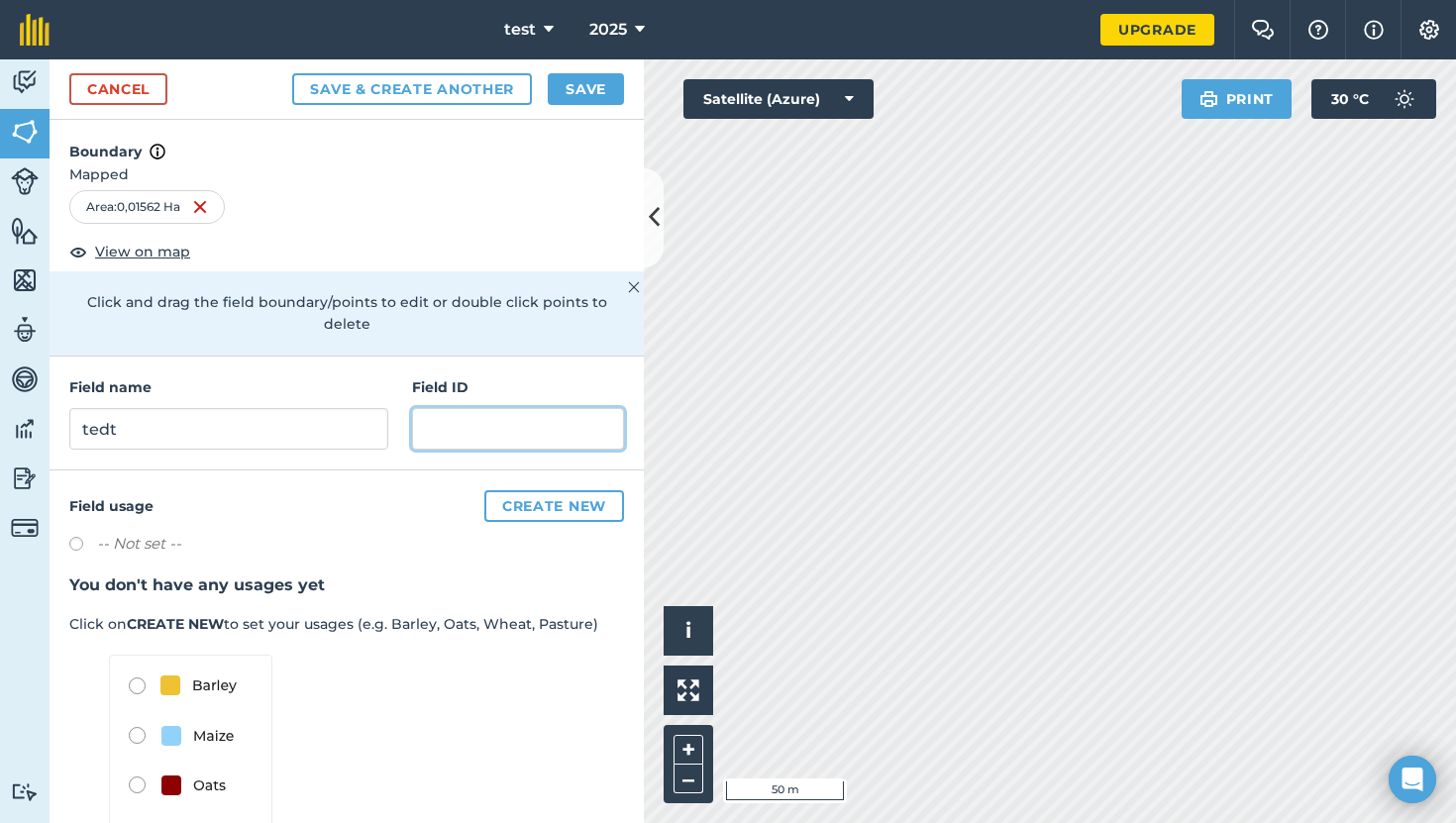 click at bounding box center [518, 429] 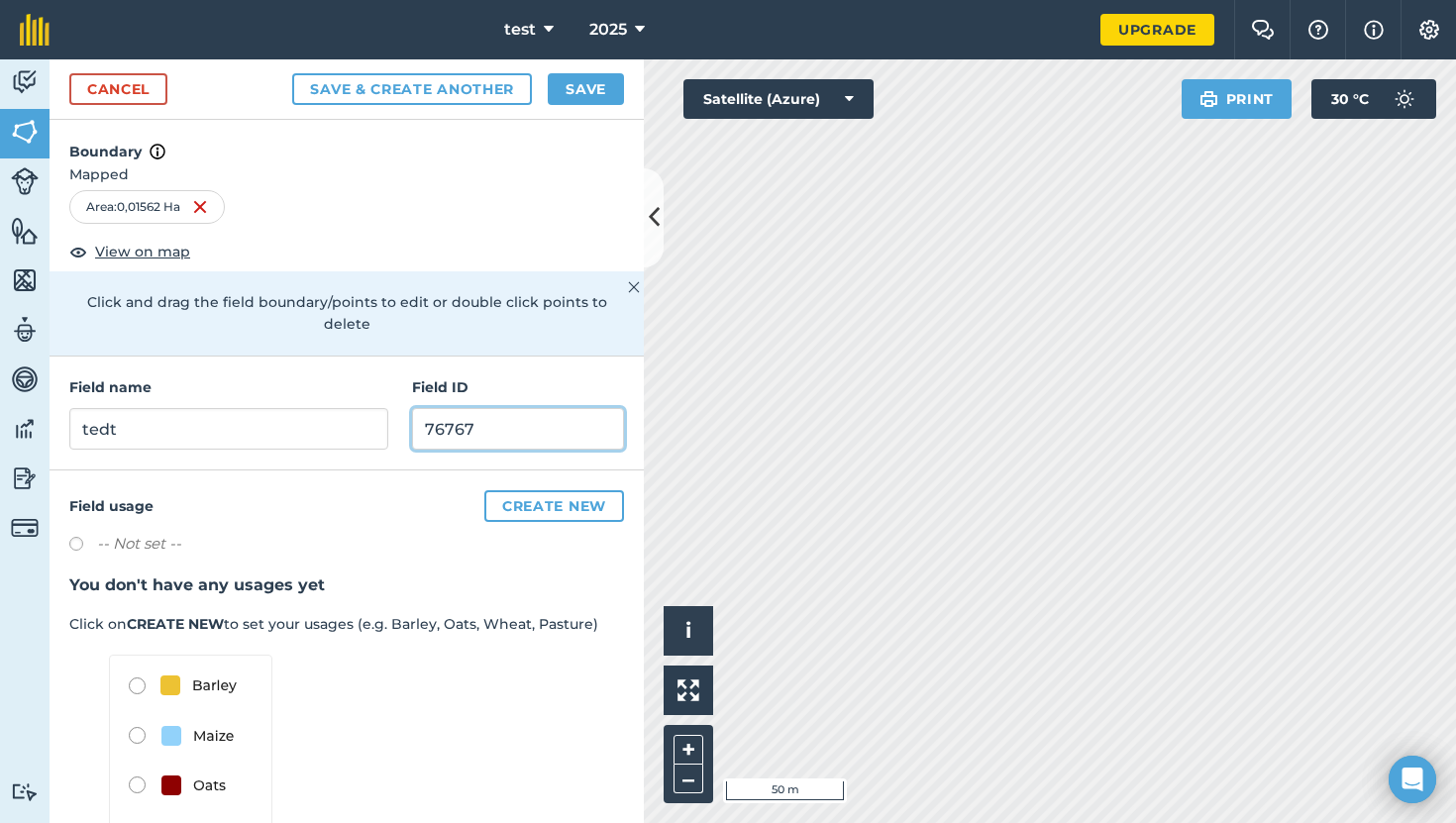 type on "76767" 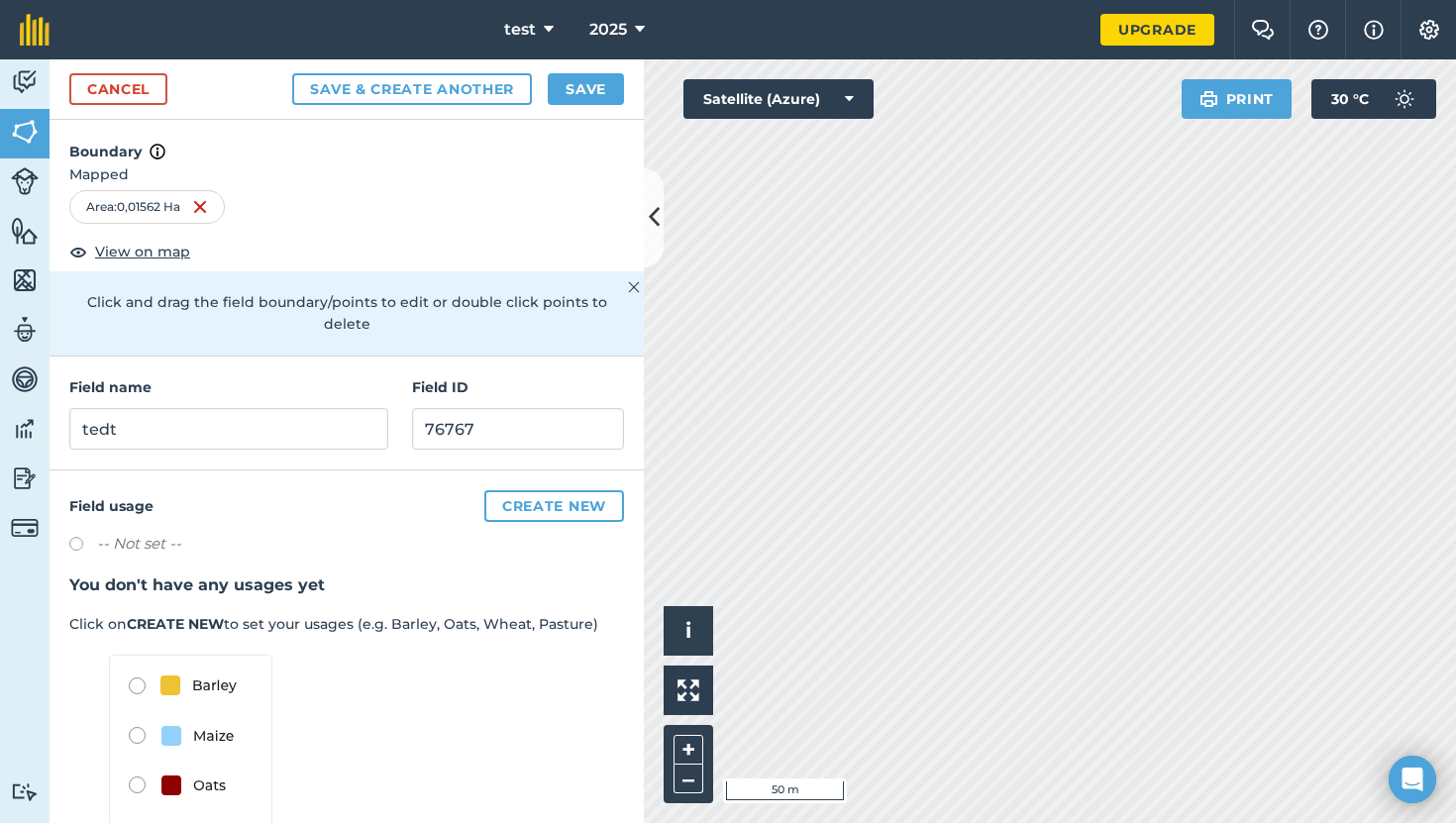 click on "-- Not set --" at bounding box center (139, 544) 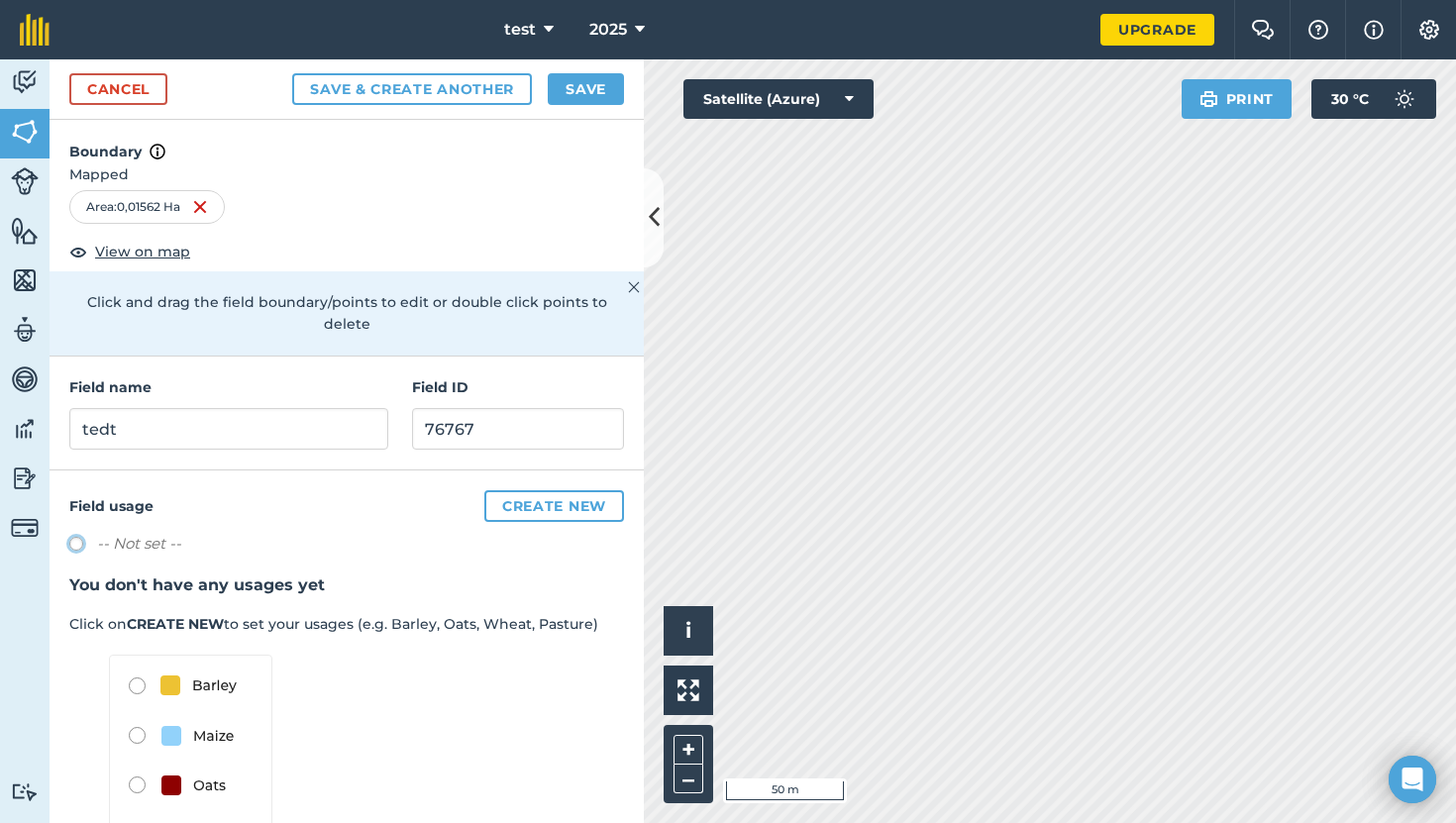 click on "-- Not set --" at bounding box center [-9828, 543] 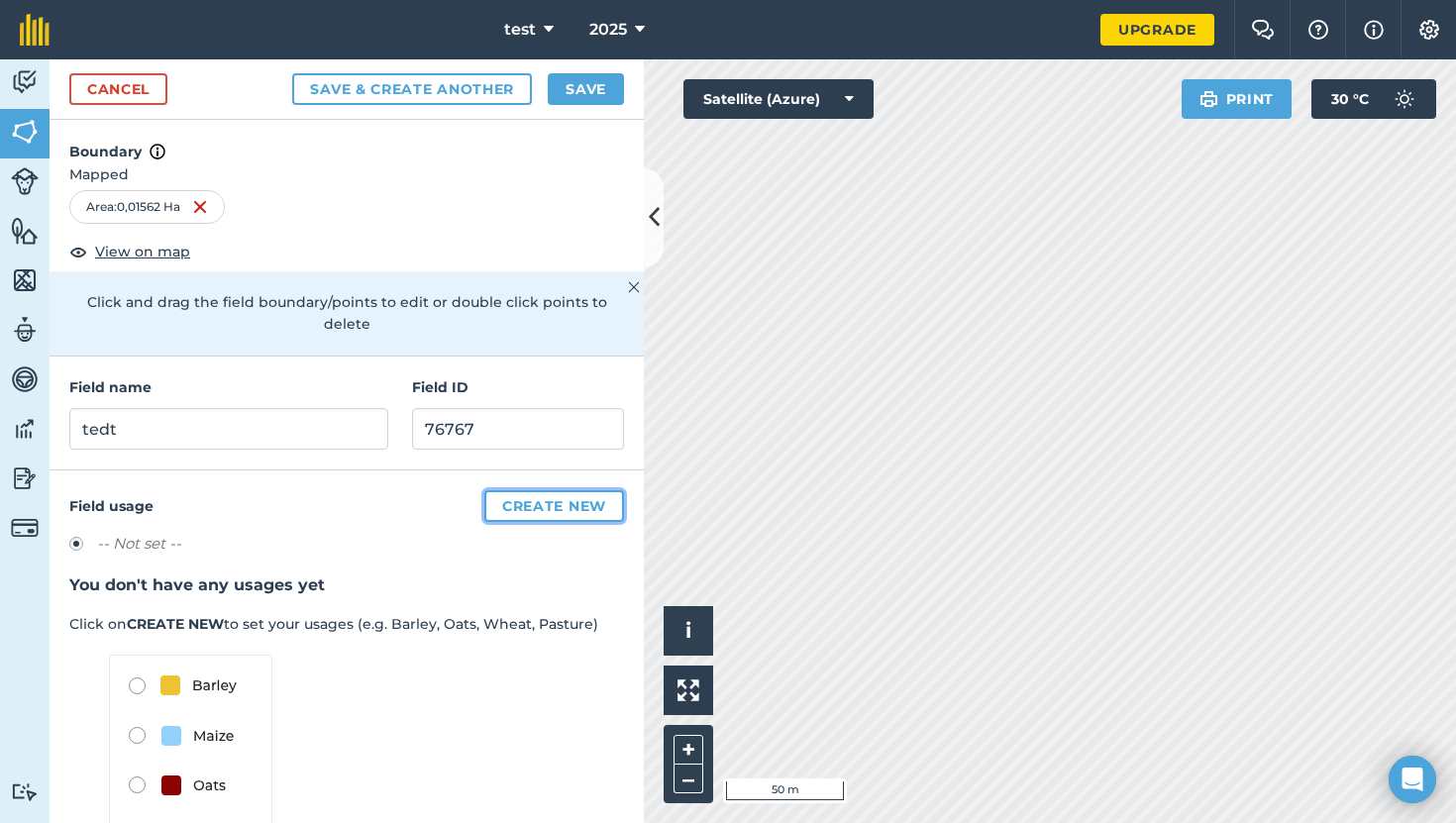 click on "Create new" at bounding box center (554, 506) 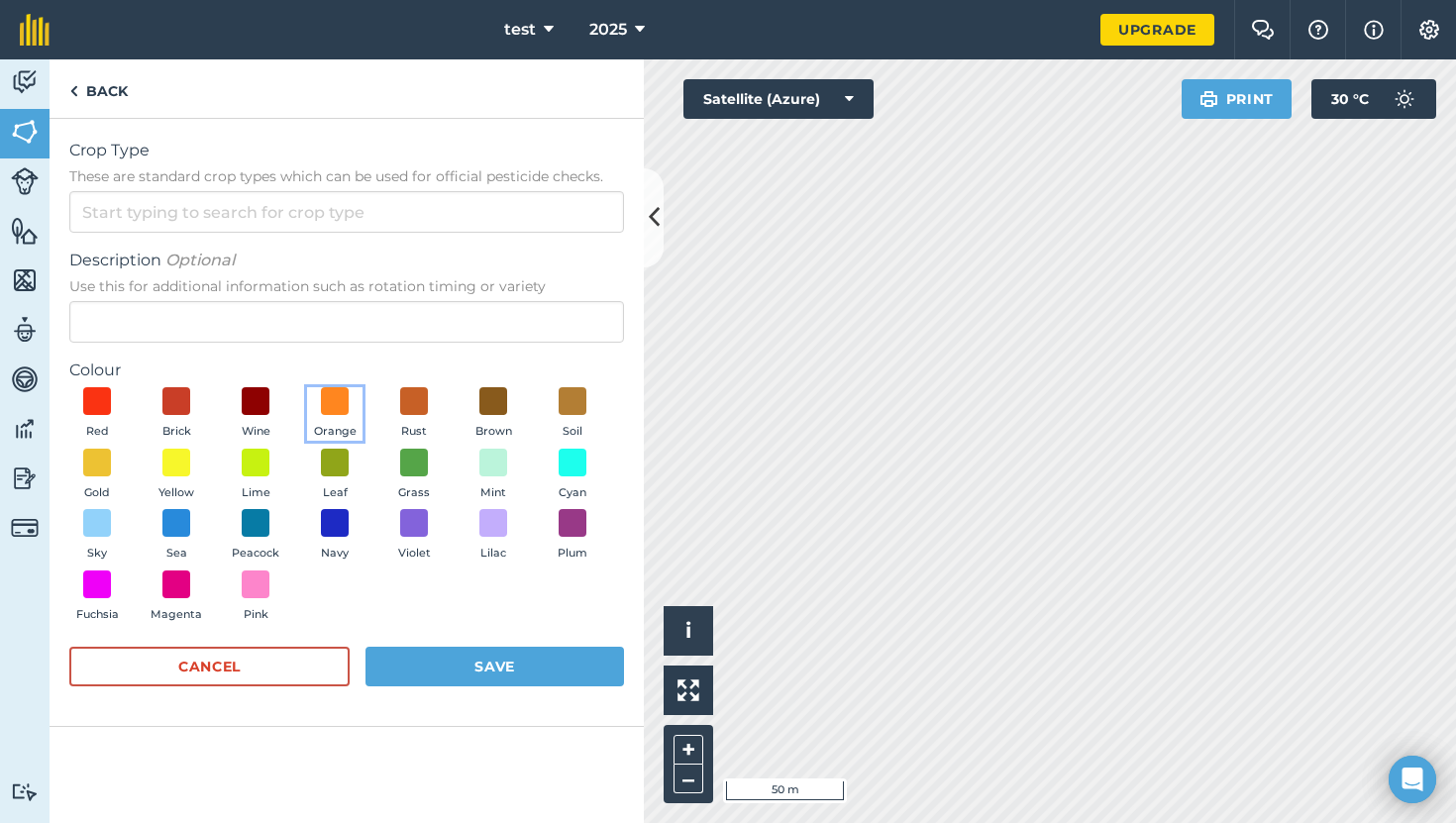 click on "Orange" at bounding box center (335, 432) 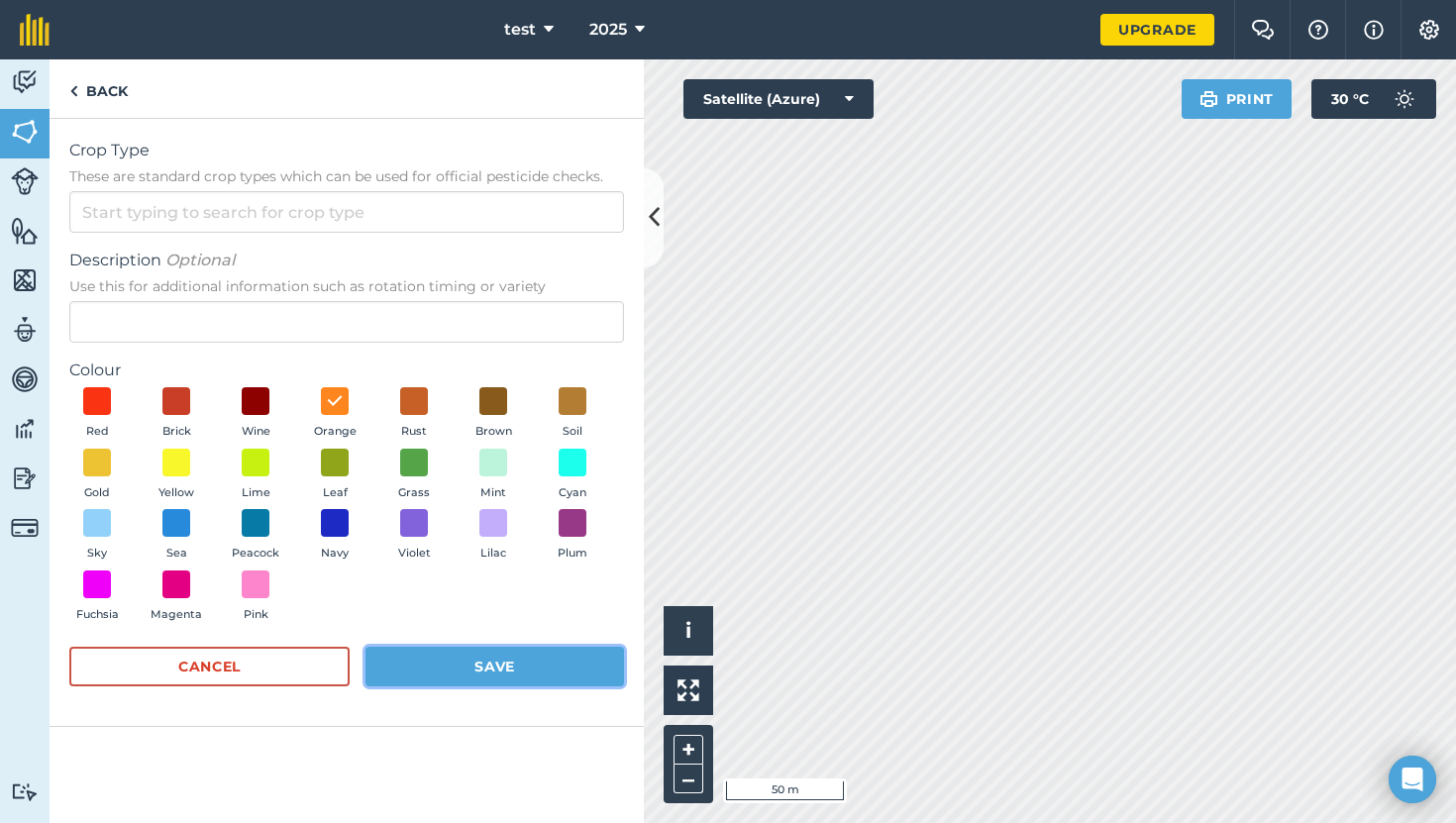 click on "Save" at bounding box center (494, 667) 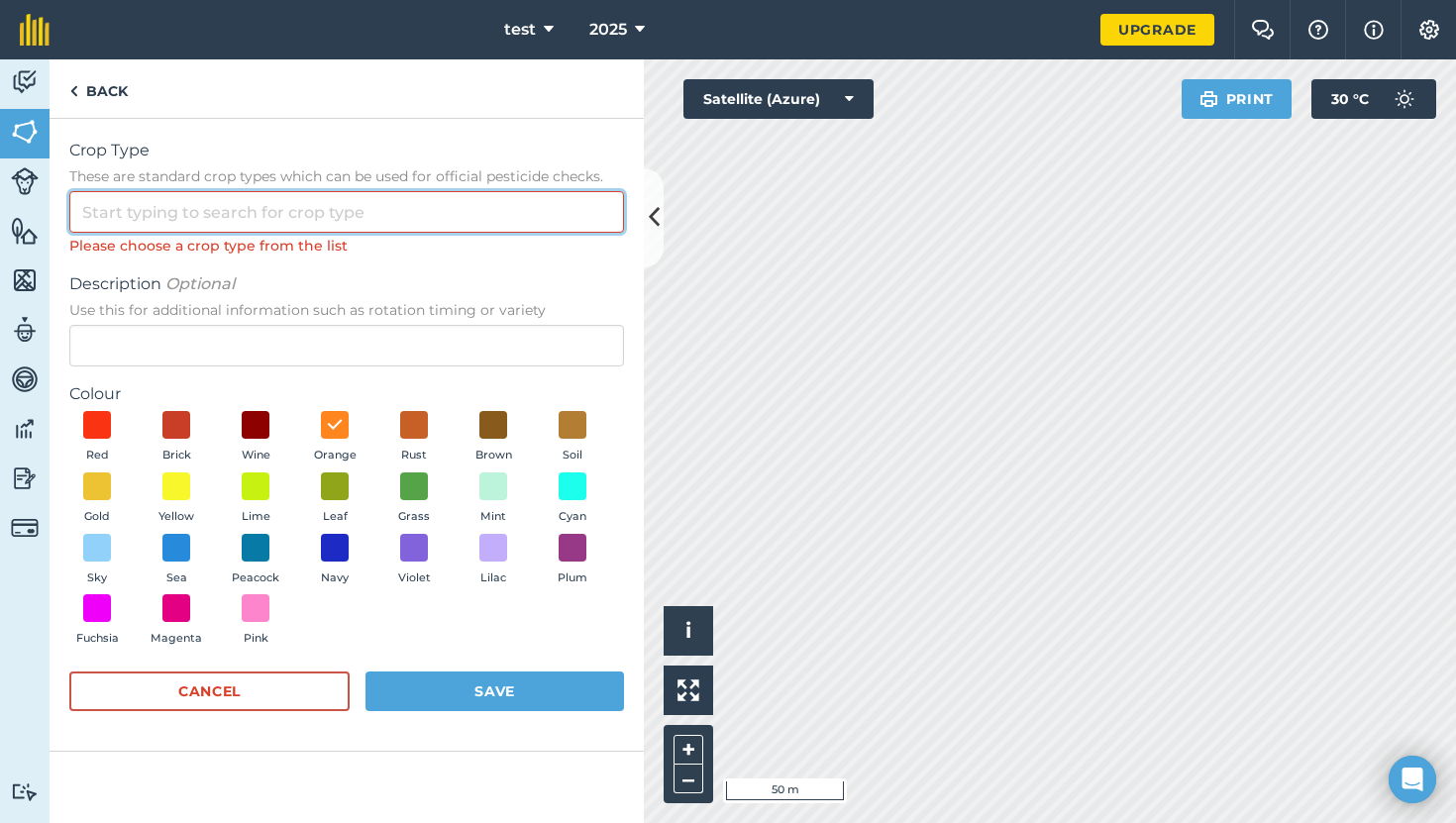 click on "Crop Type These are standard crop types which can be used for official pesticide checks." at bounding box center (347, 212) 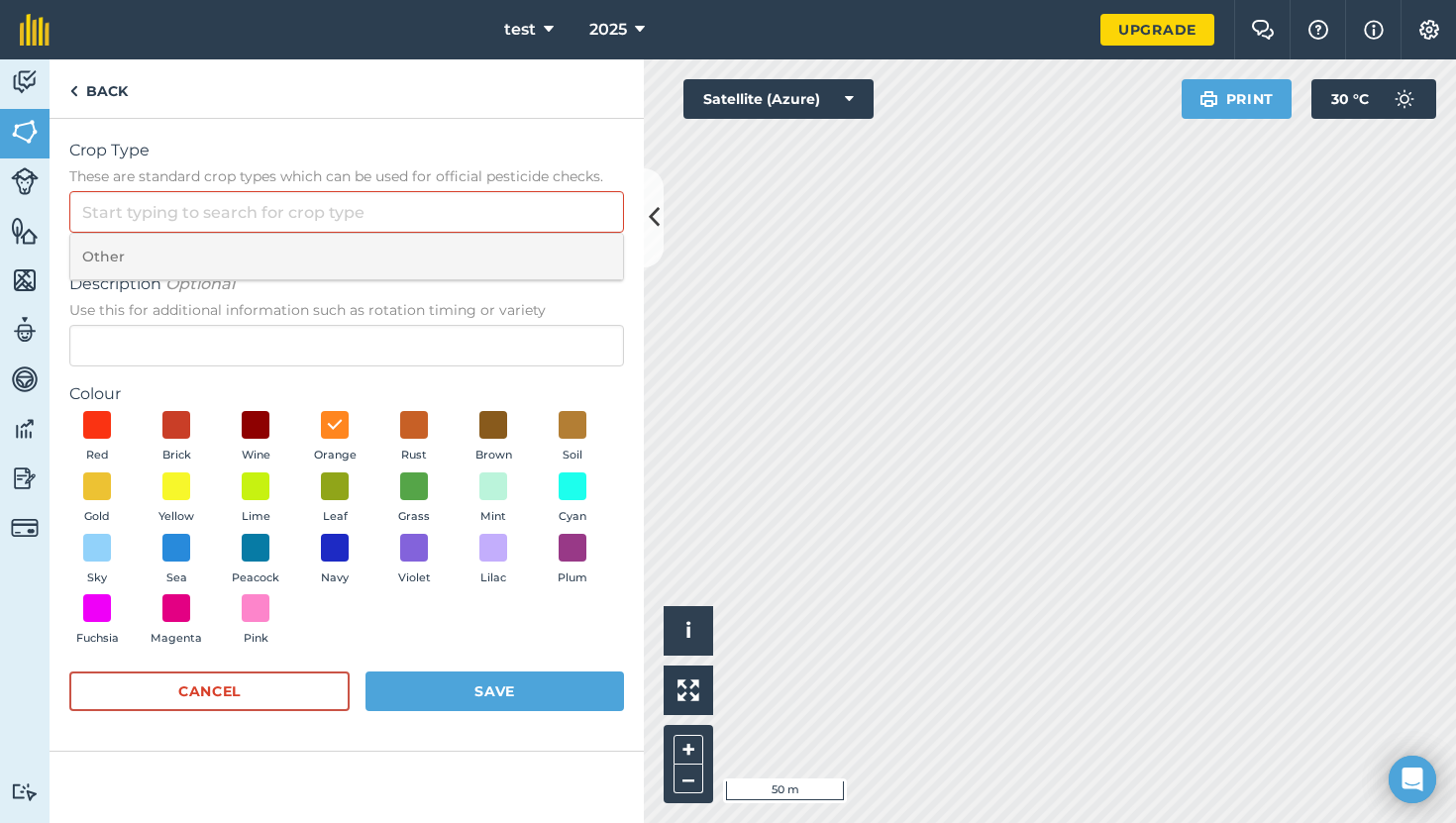click on "Other" at bounding box center (347, 257) 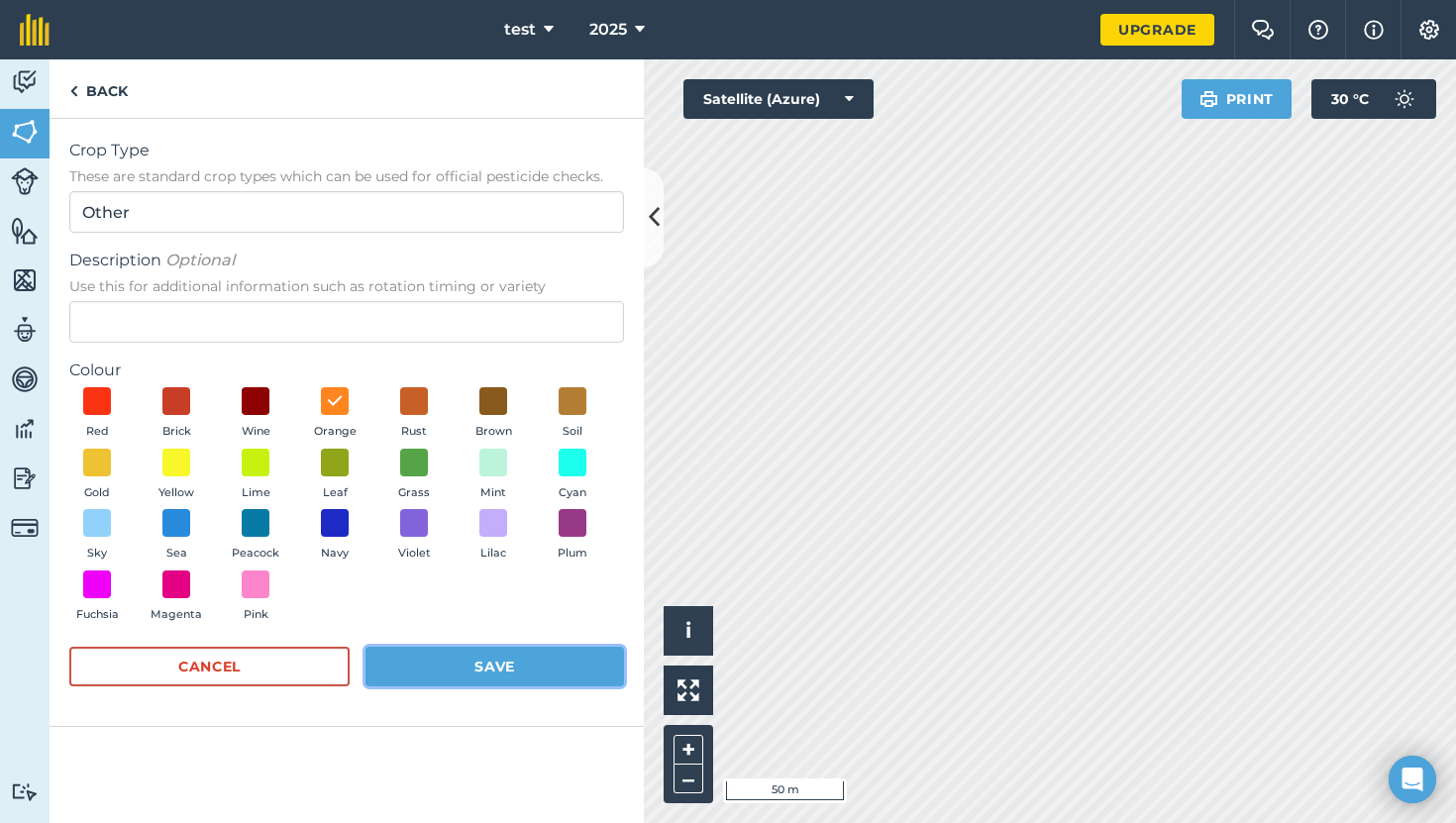 click on "Save" at bounding box center (494, 667) 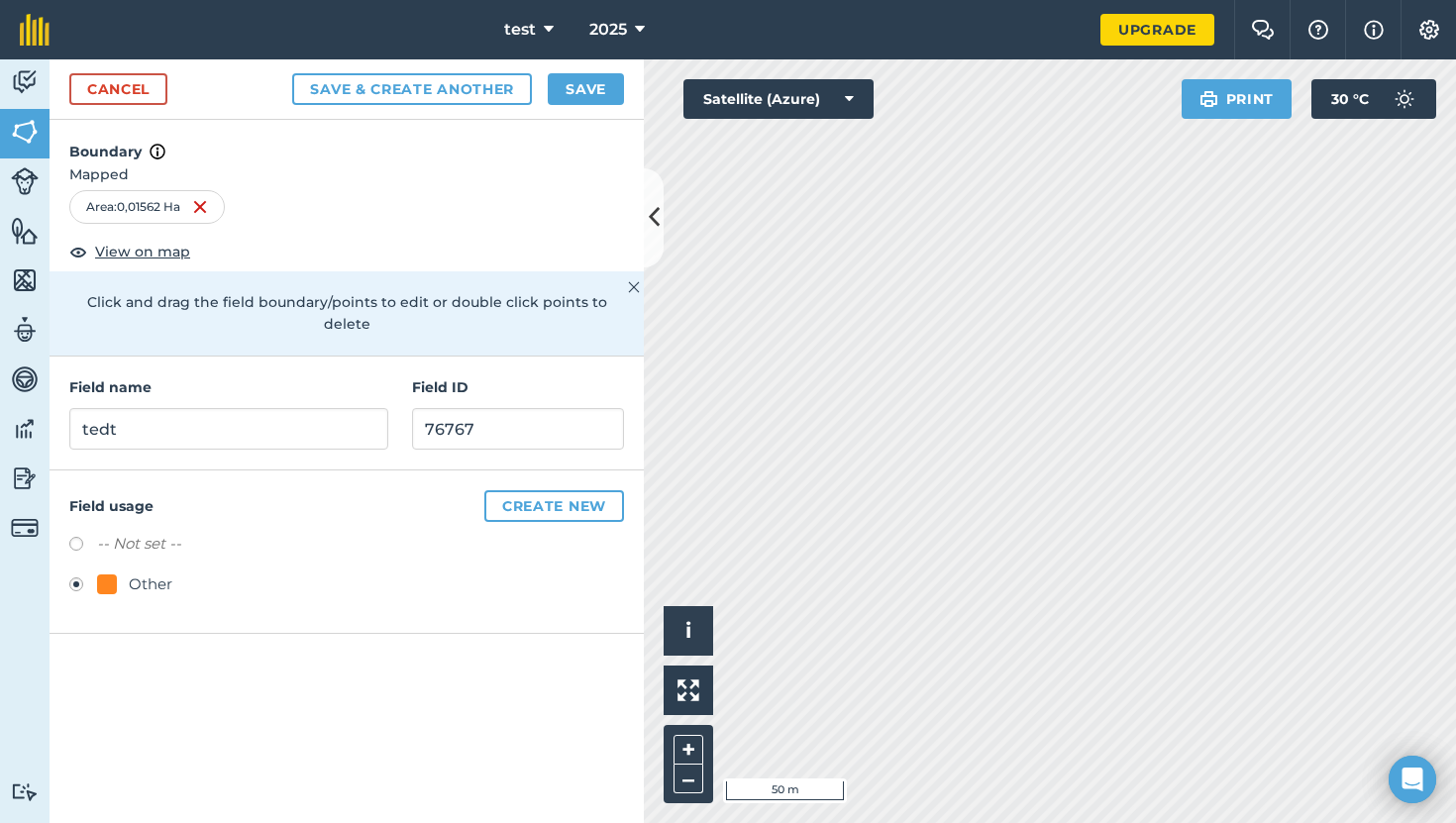 click at bounding box center (83, 547) 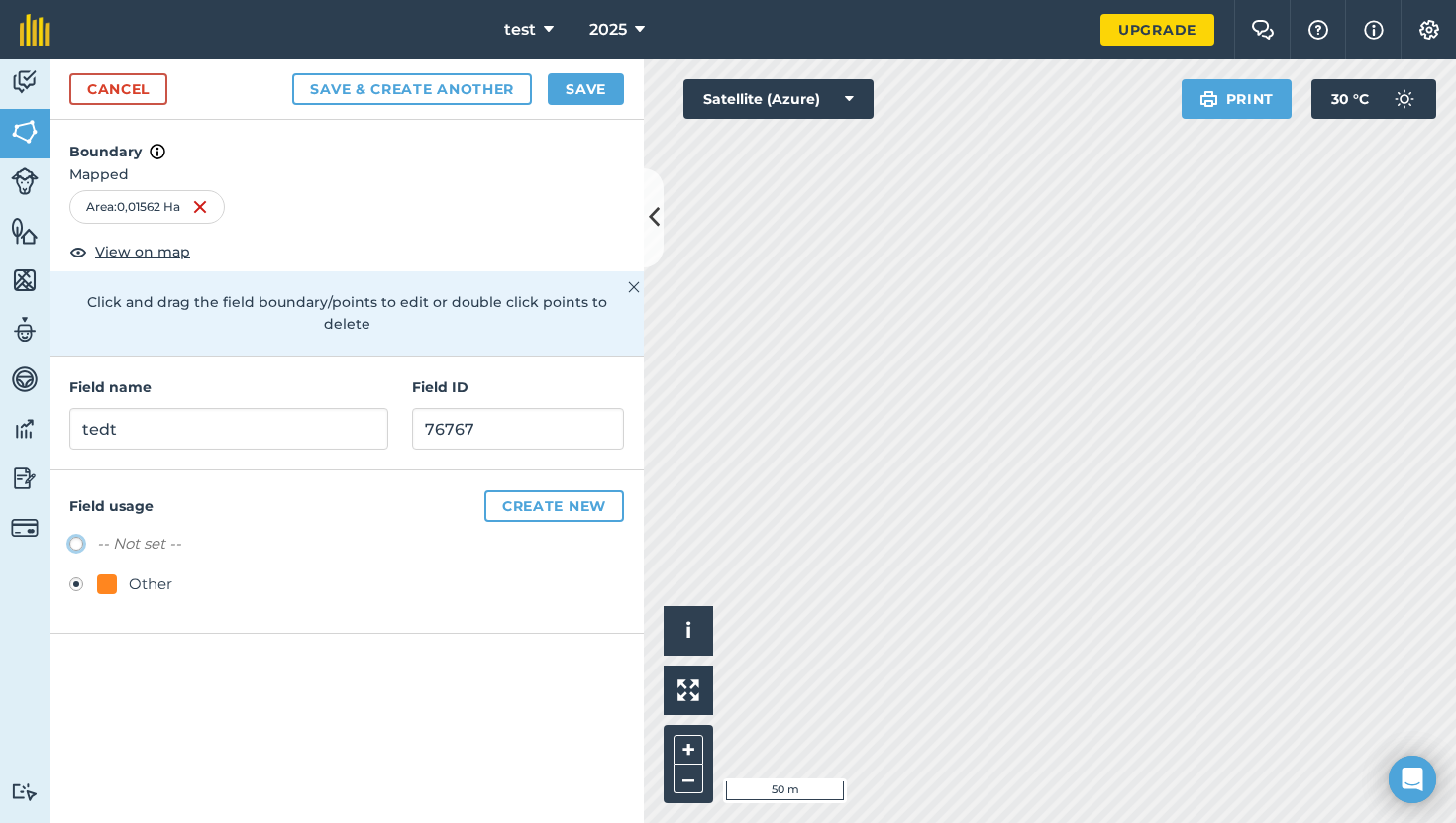 radio on "true" 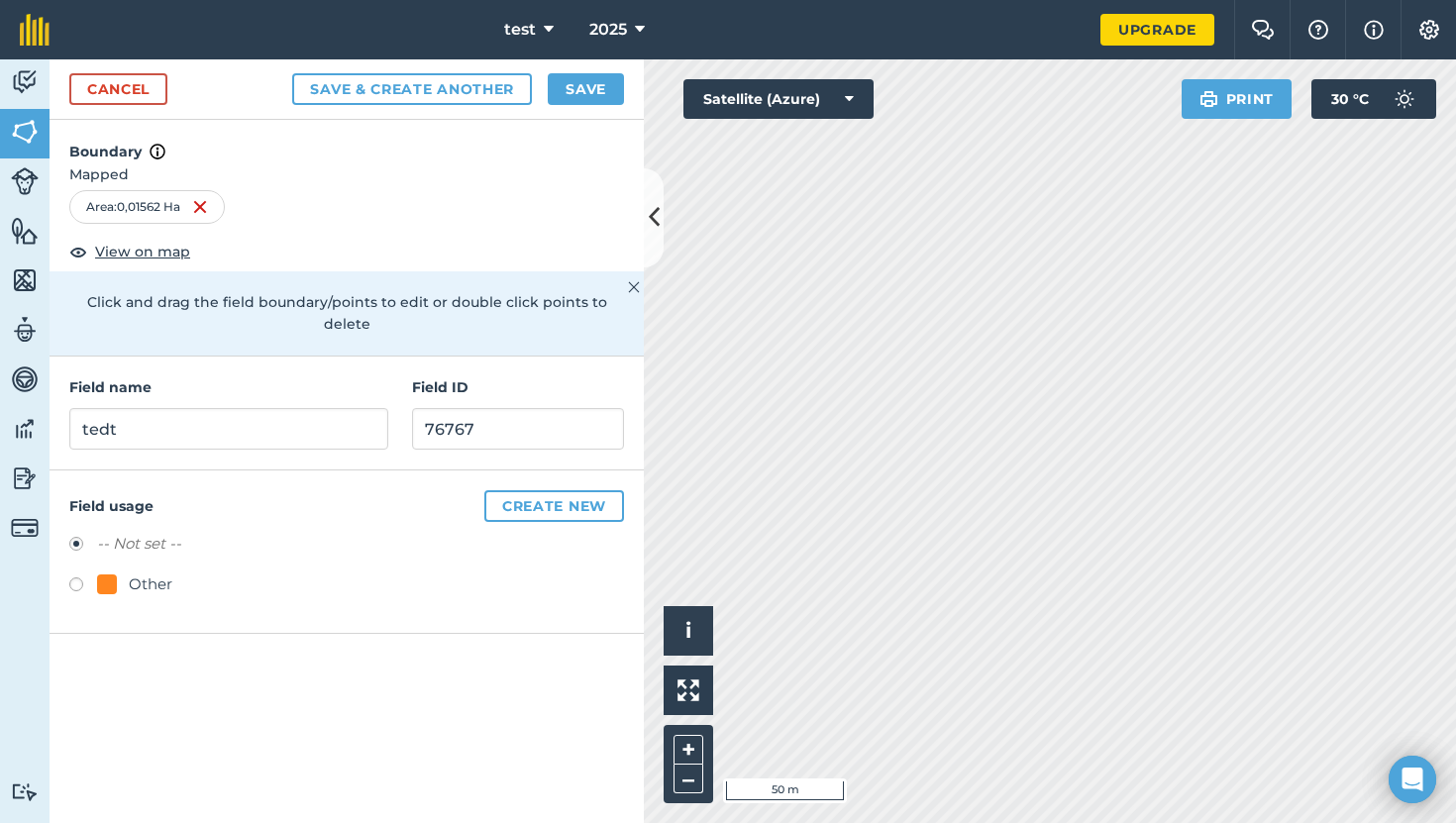 click at bounding box center [83, 587] 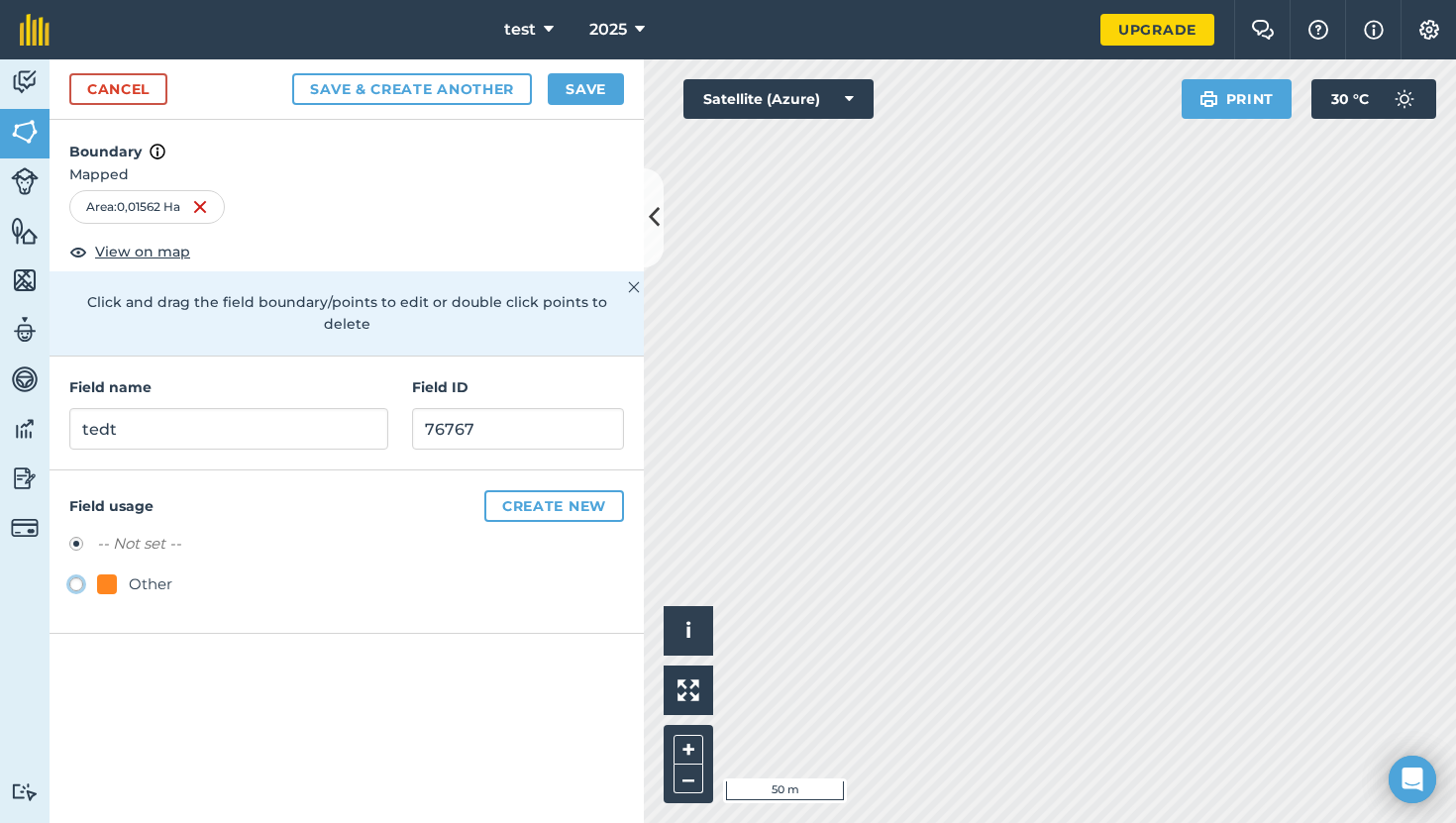 radio on "true" 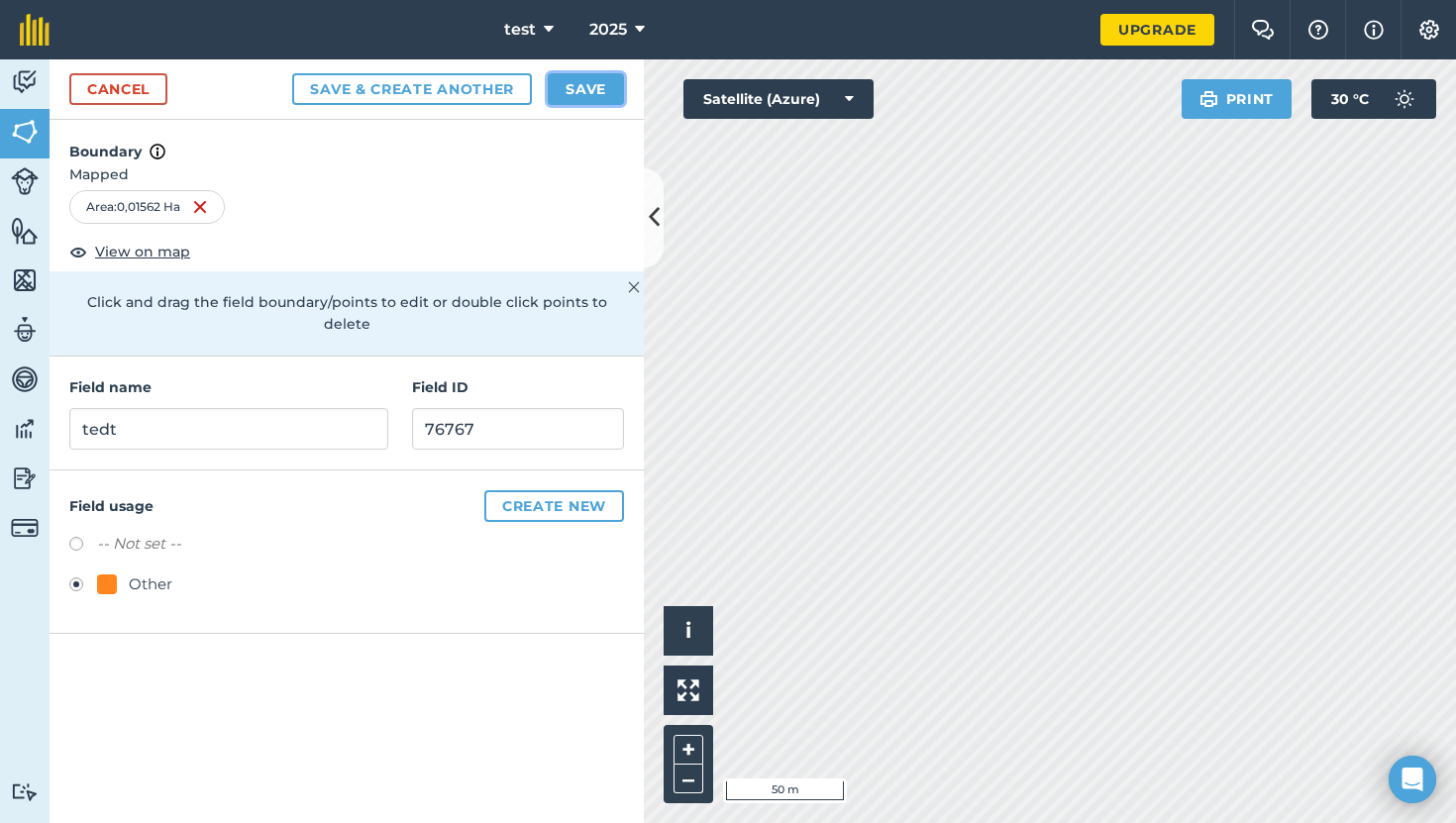 click on "Save" at bounding box center (585, 89) 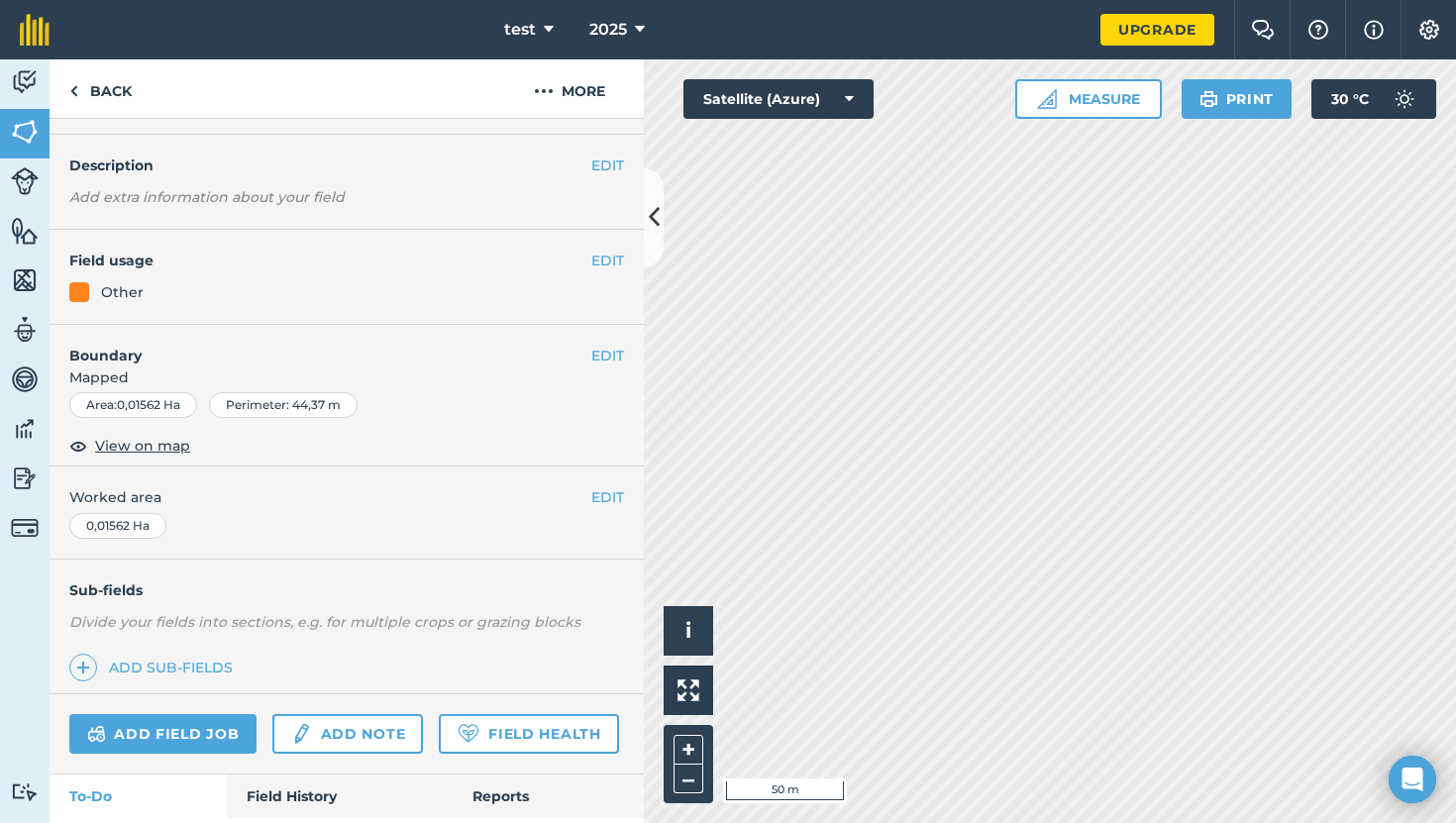 scroll, scrollTop: 0, scrollLeft: 0, axis: both 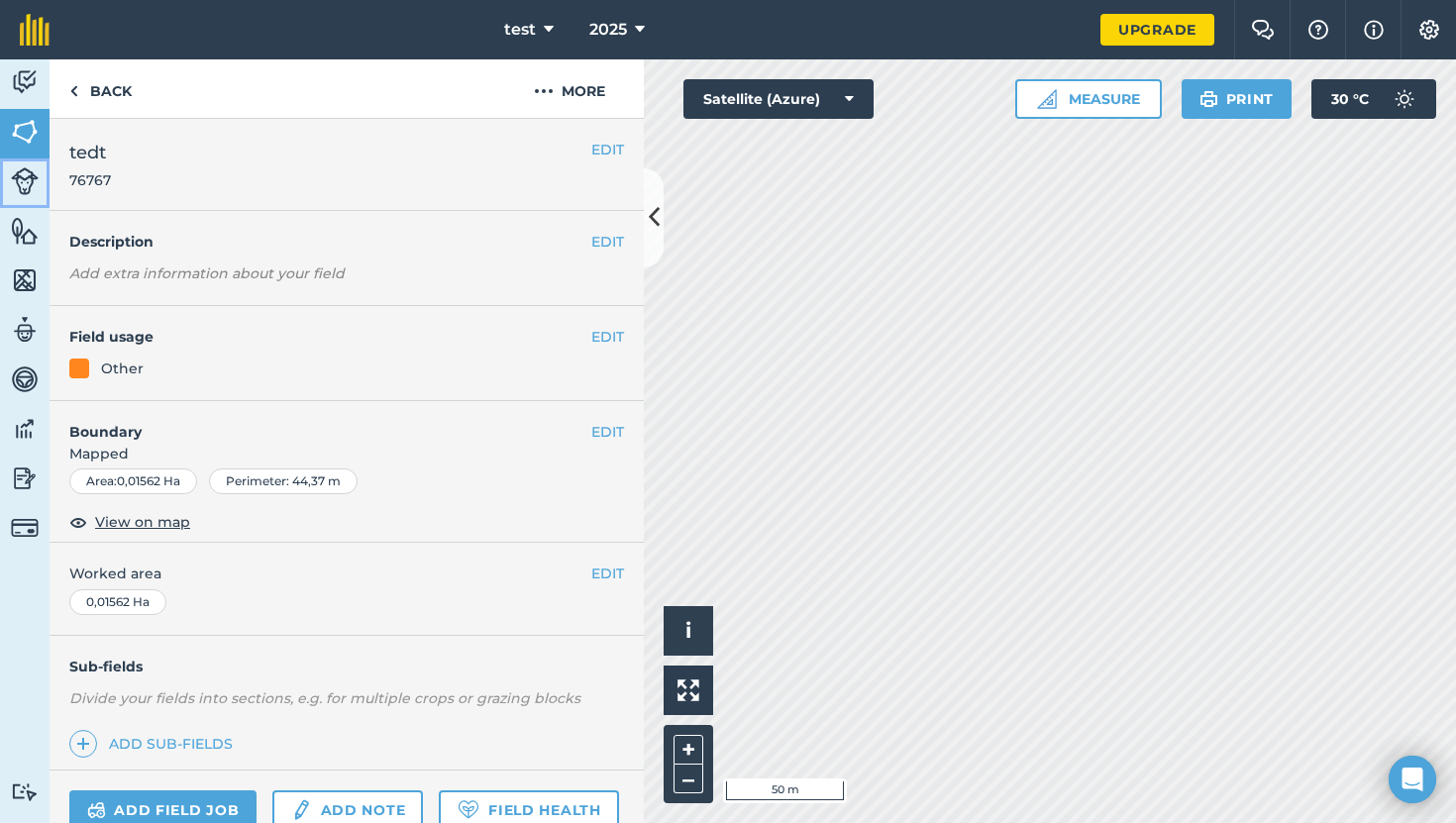 click at bounding box center [25, 181] 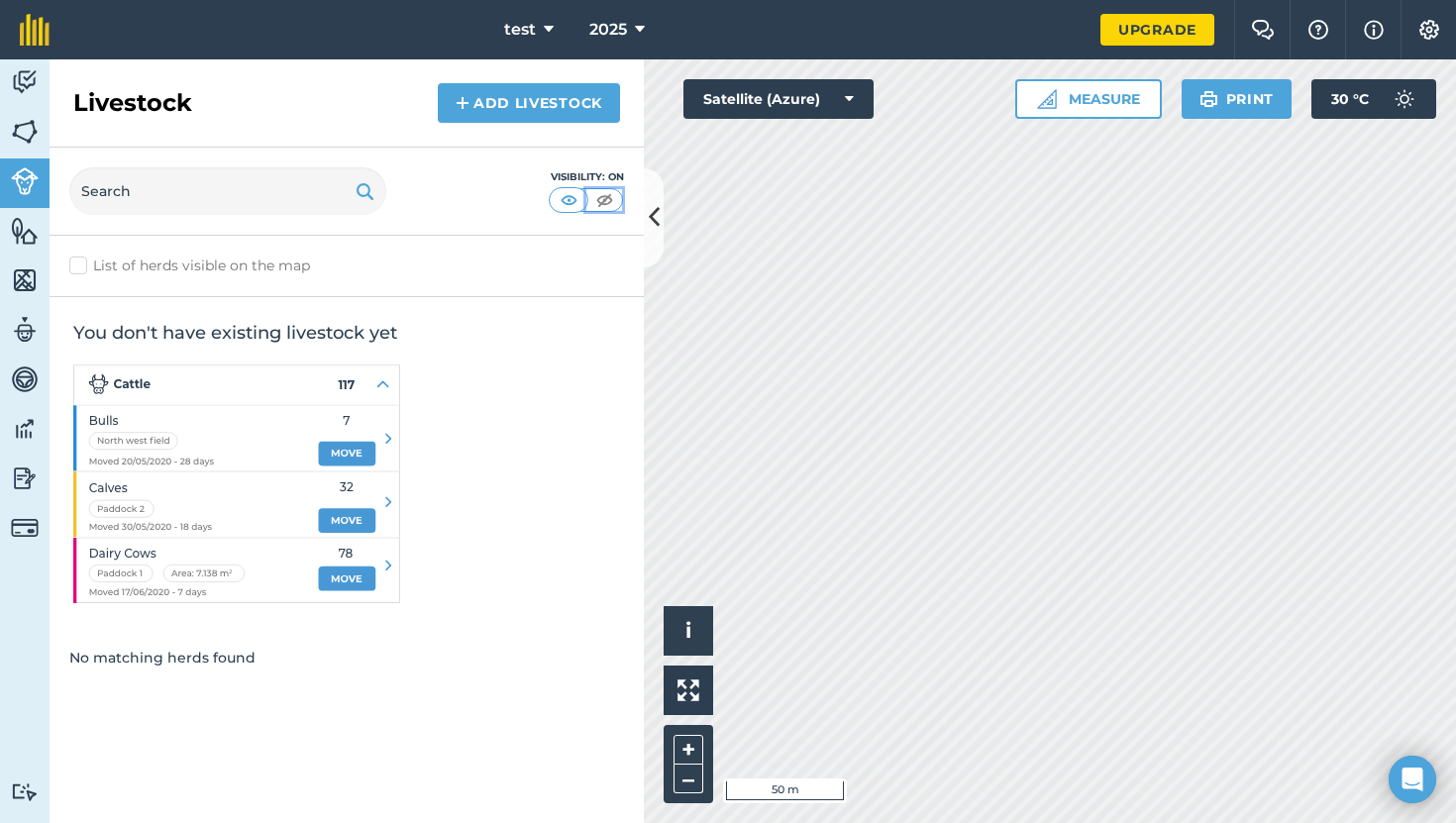 click at bounding box center (604, 200) 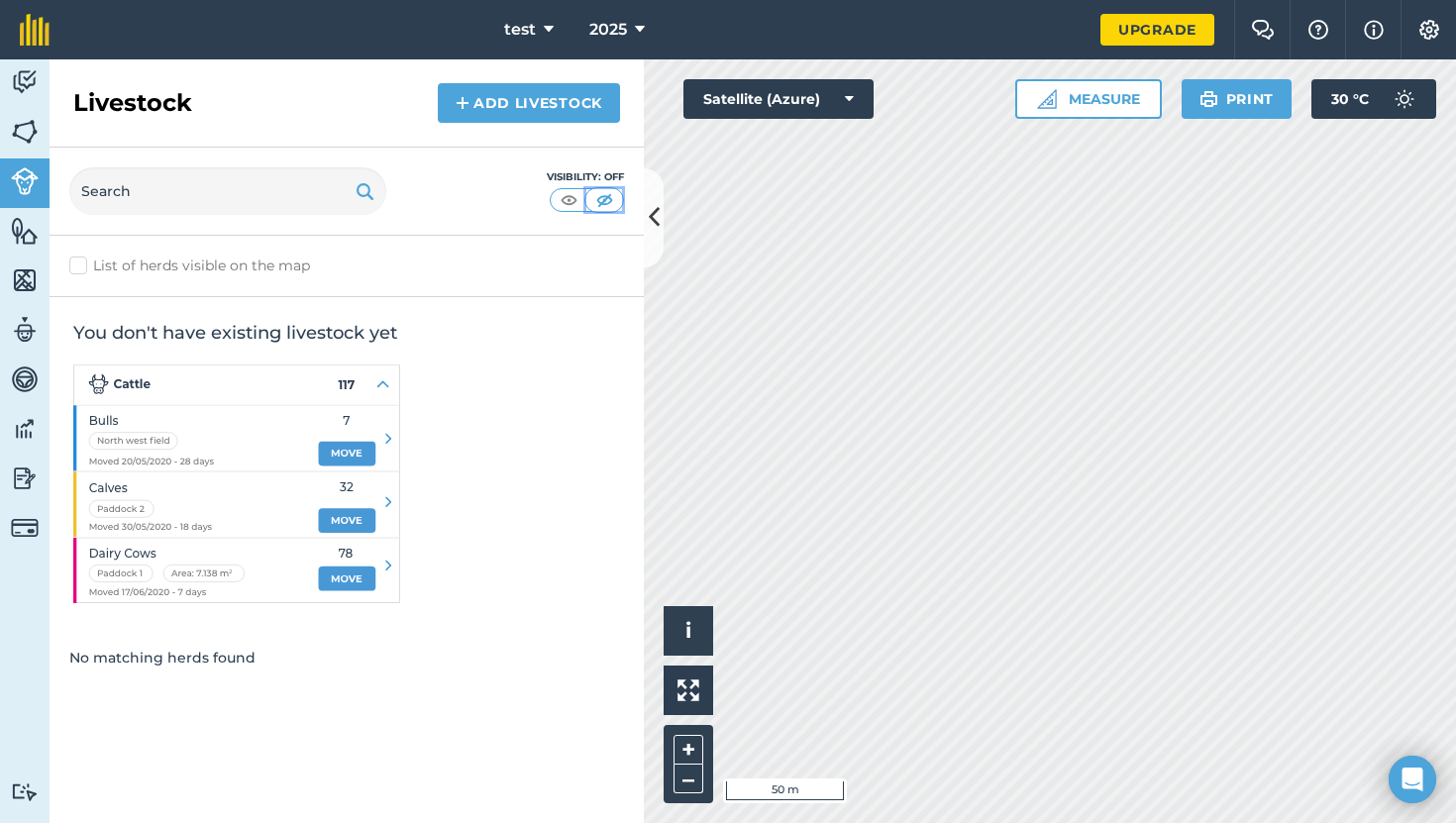 click at bounding box center (604, 200) 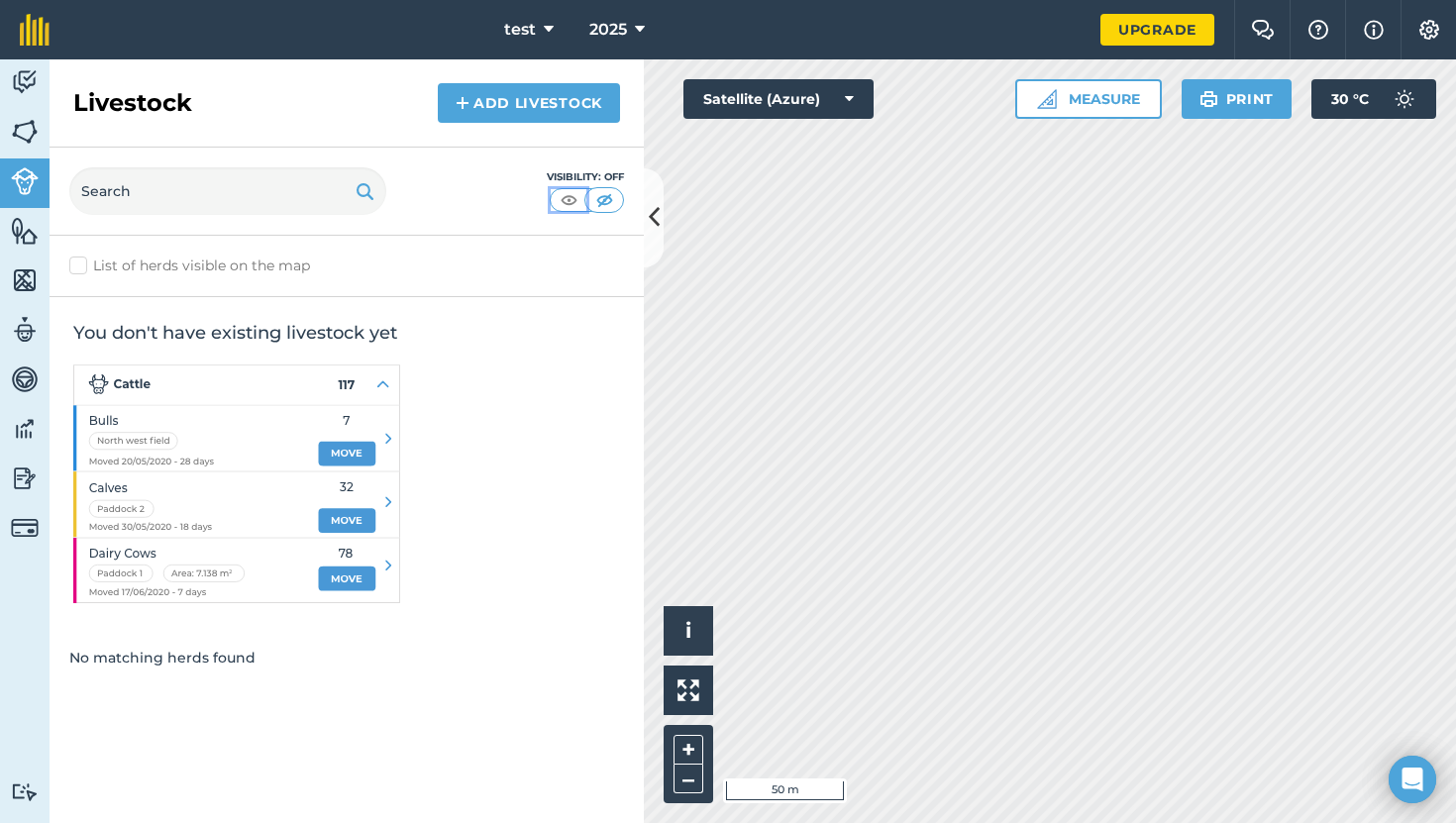 click at bounding box center (569, 200) 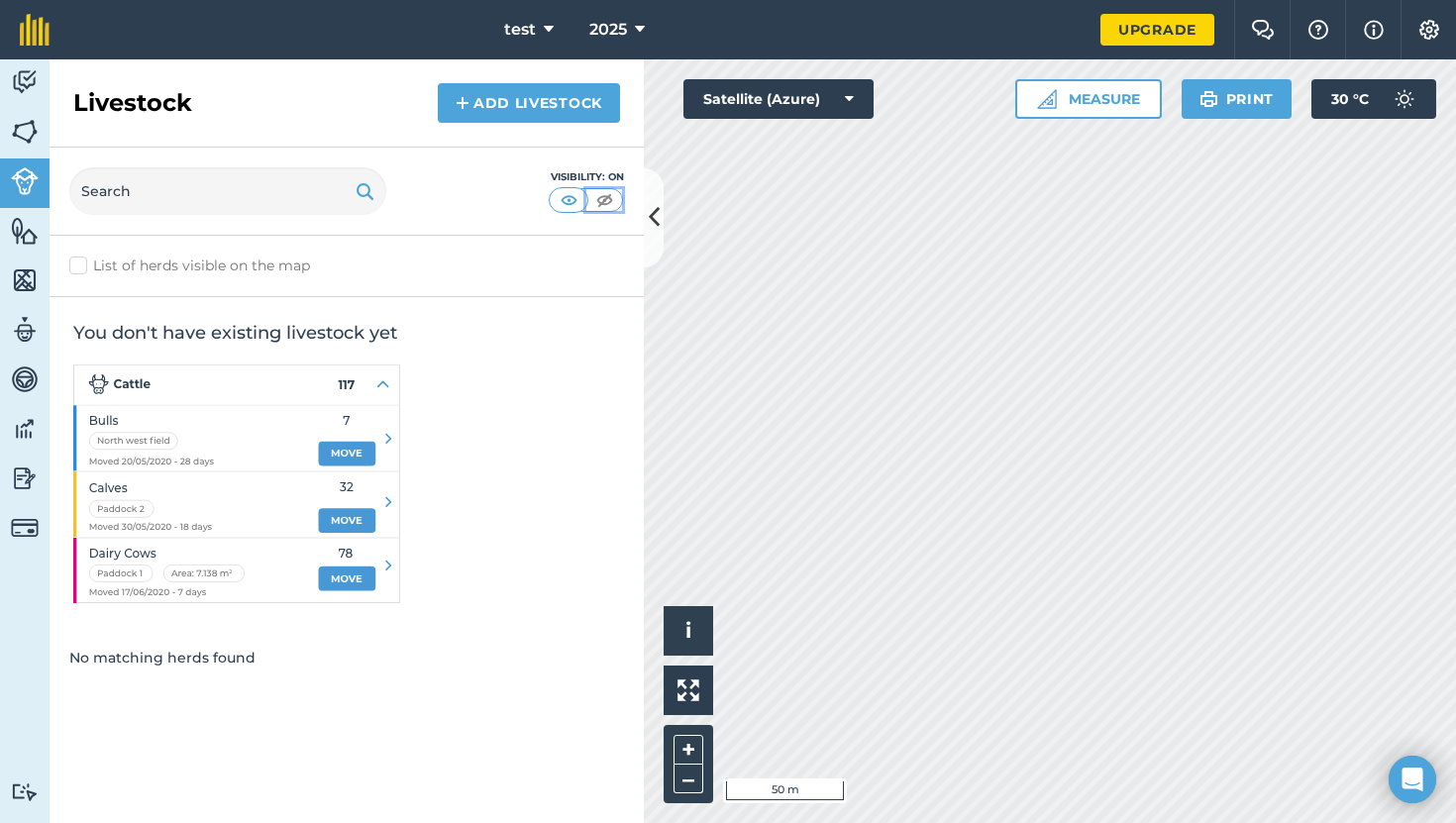 click at bounding box center (604, 200) 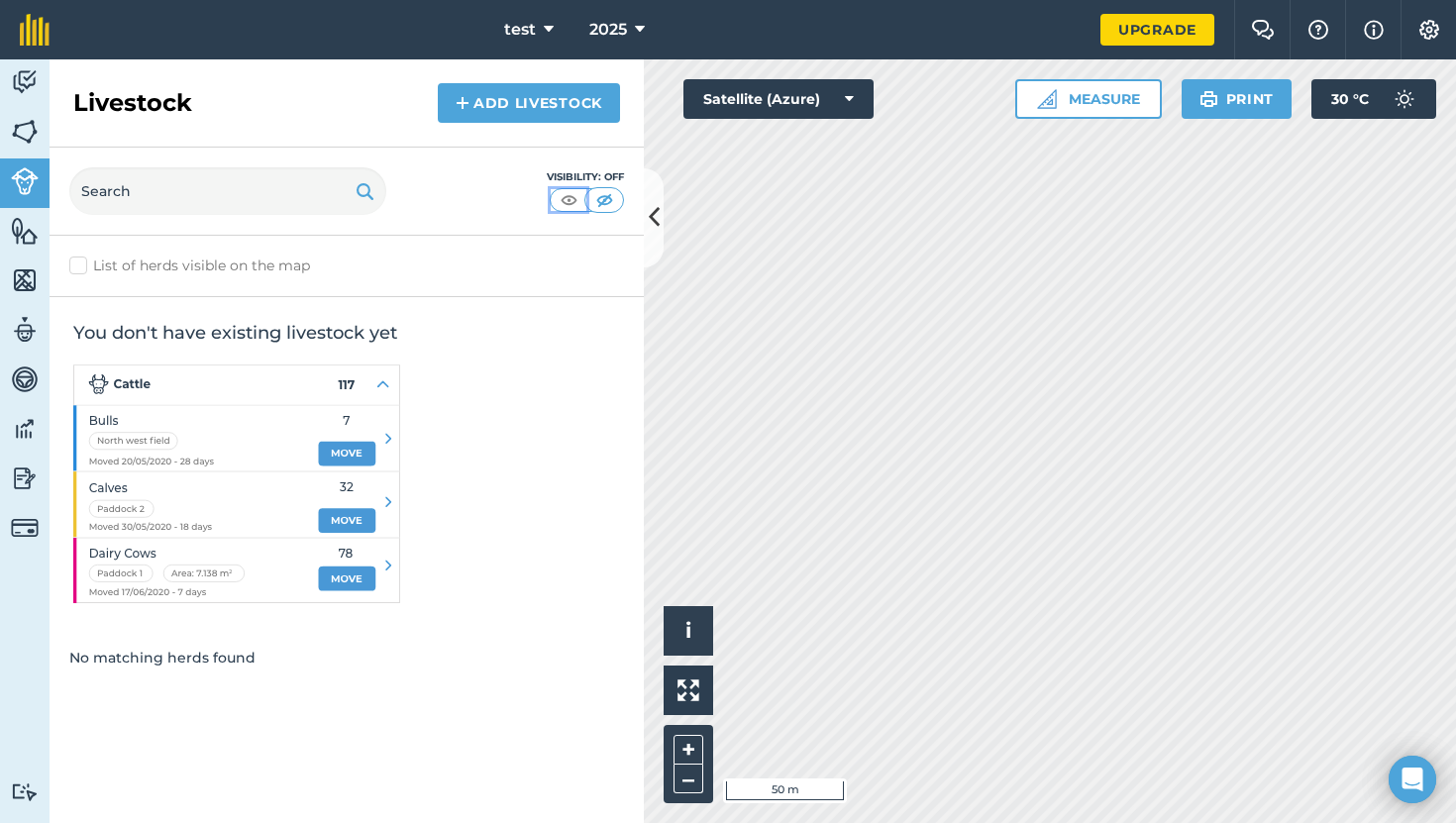 click at bounding box center (569, 200) 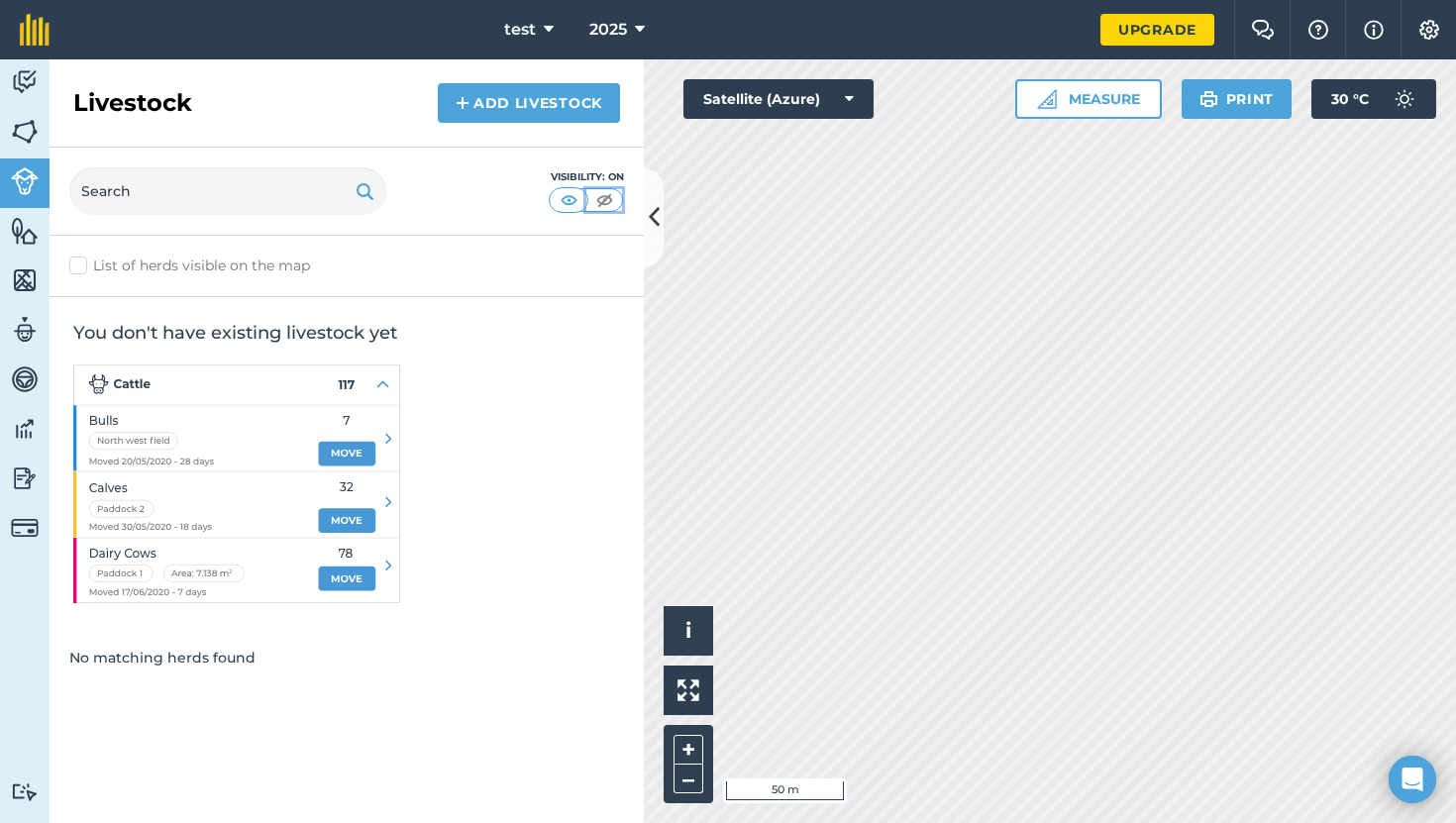 click at bounding box center [604, 200] 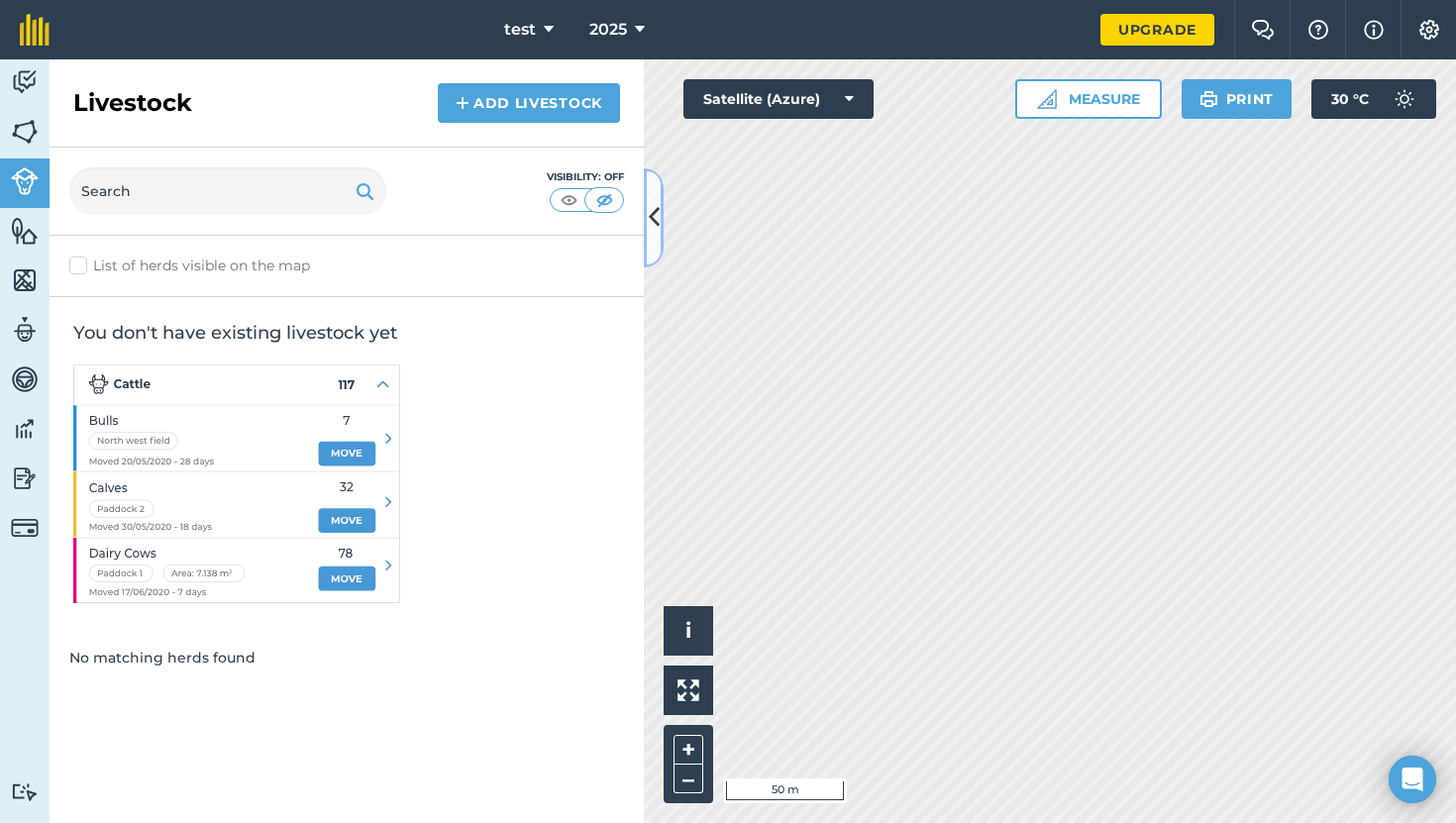 click at bounding box center [654, 218] 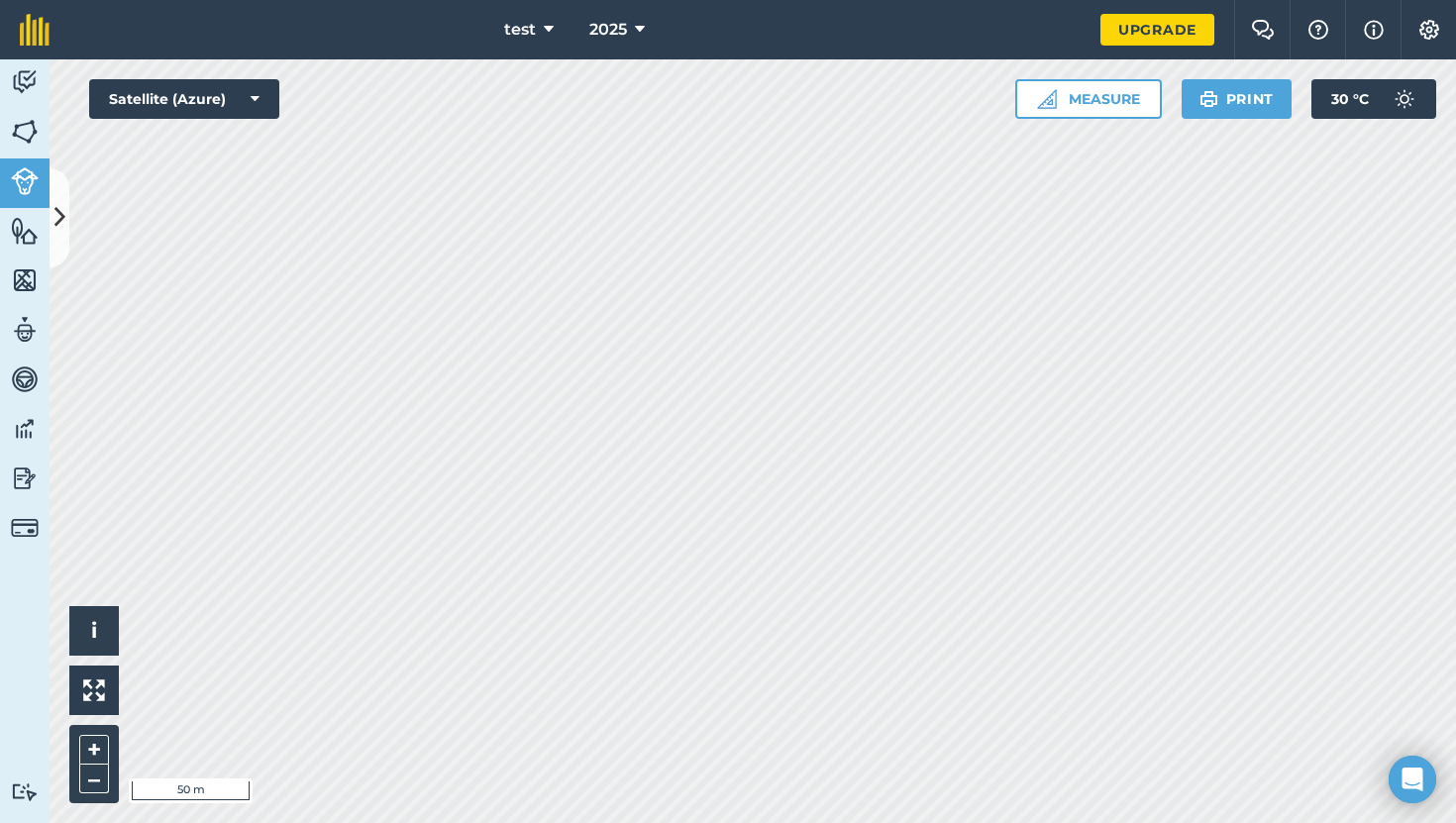 click on "Upgrade" at bounding box center (1157, 30) 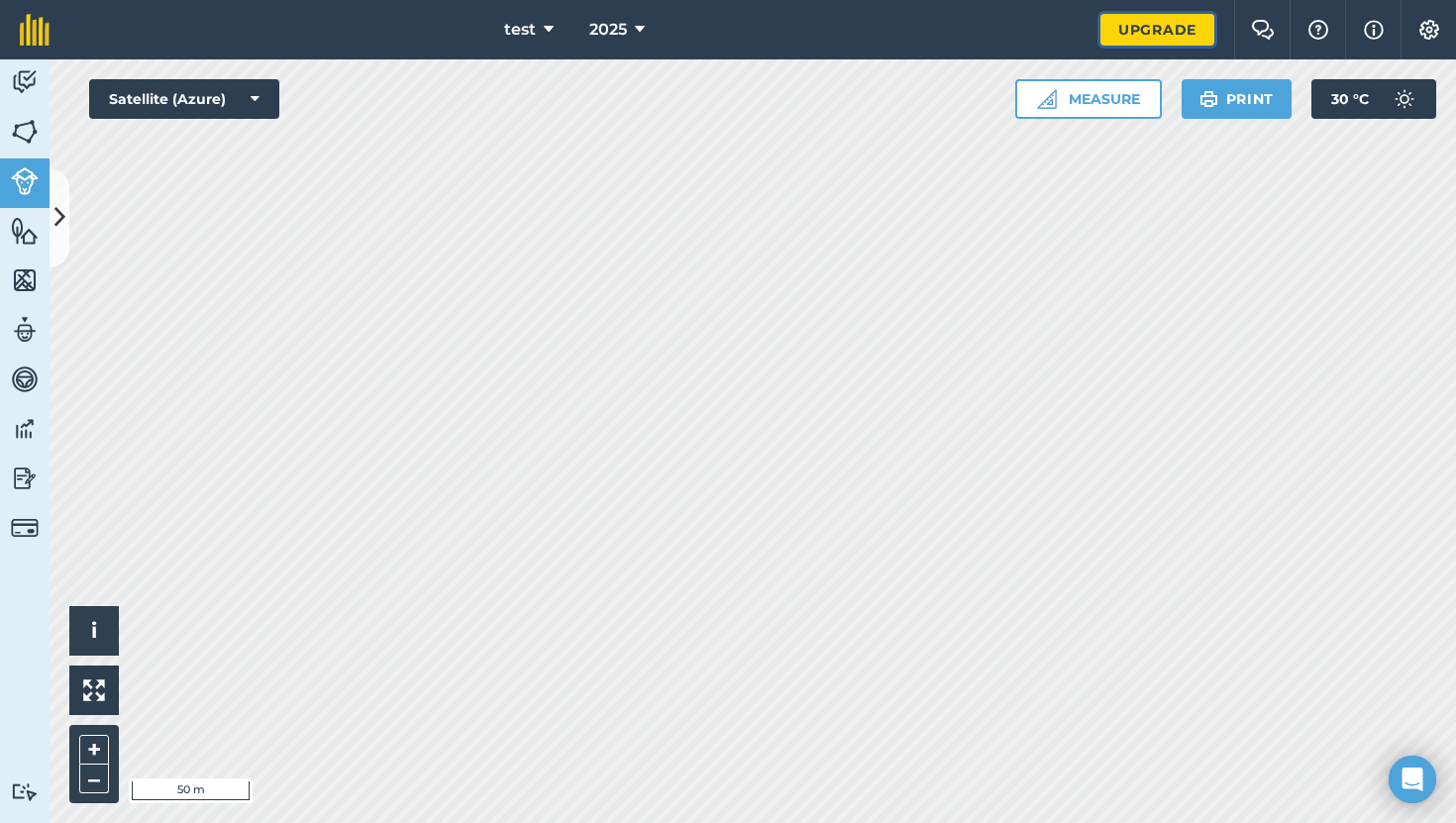 click on "Upgrade" at bounding box center (1157, 30) 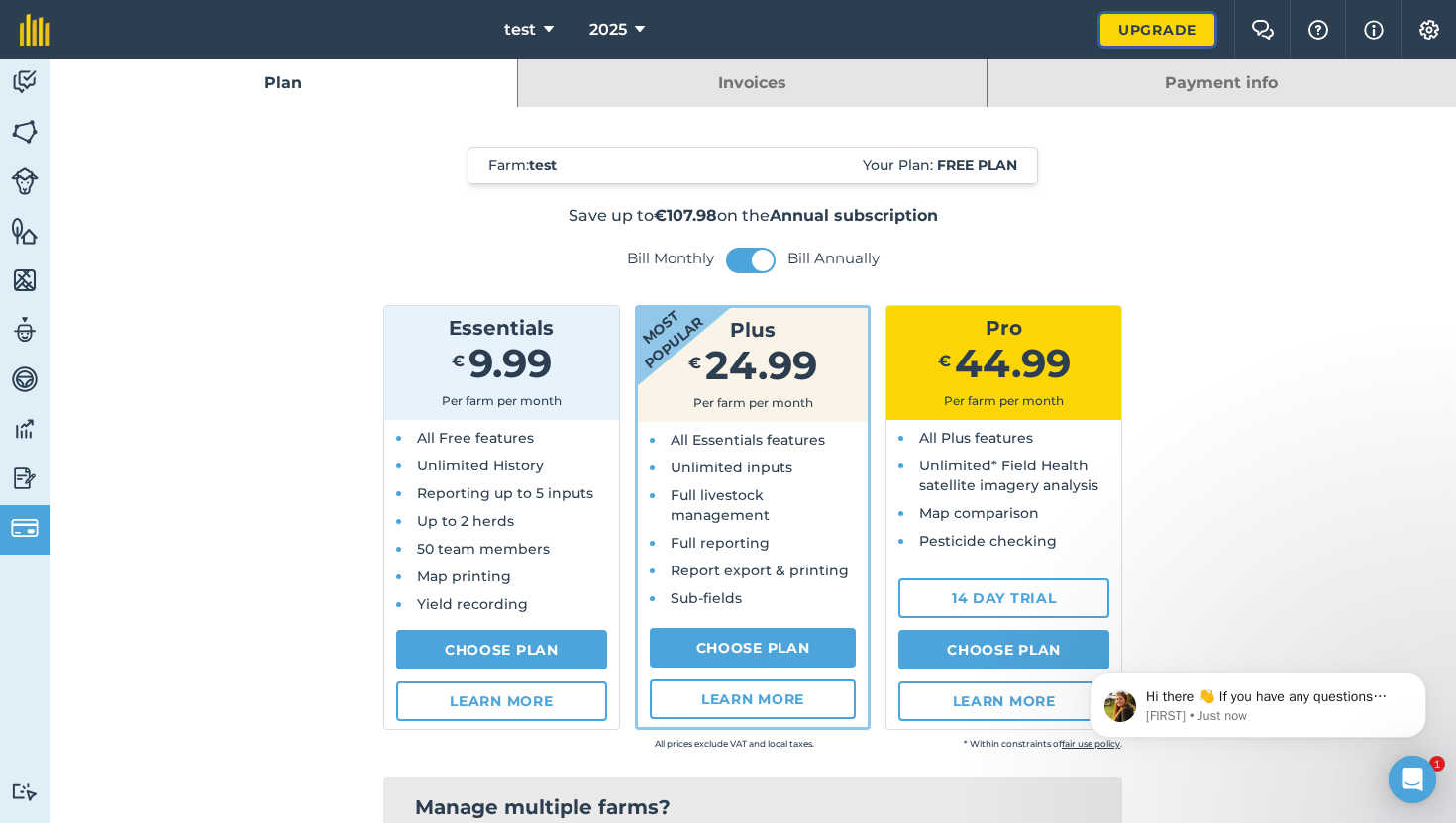 scroll, scrollTop: 0, scrollLeft: 0, axis: both 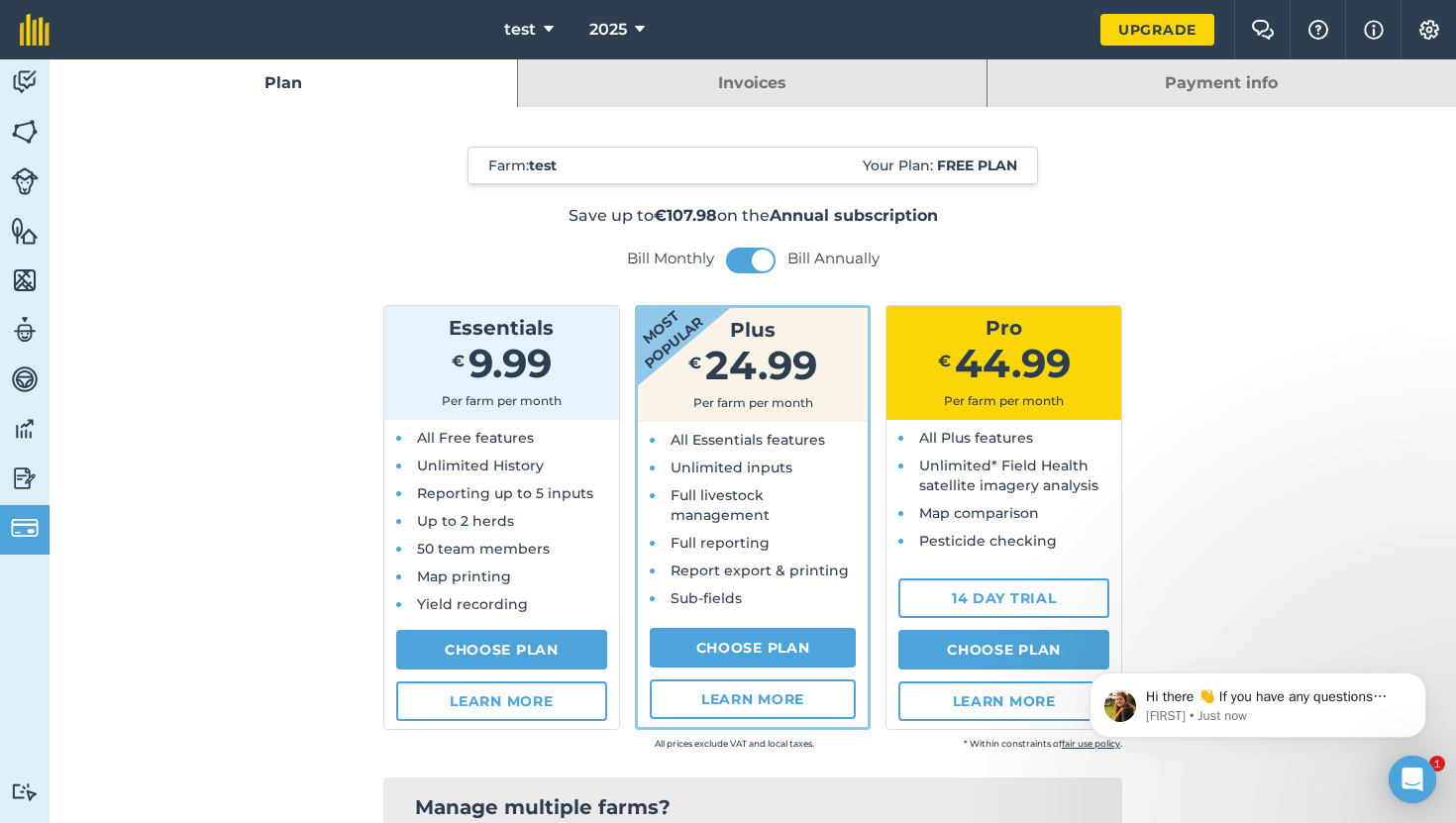 click on "Farm : test Your Plan: Free plan Save up to €107.98 on the Annual subscription Bill Monthly Bill Annually Essentials € 9.99 Per farm per month All Free features Unlimited History Reporting up to 5 inputs Up to 2 herds 50 team members Map printing Yield recording Choose Plan Choose Plan Learn more Most popular Plus € 24.99 Per farm per month All Essentials features Unlimited inputs Full livestock management Full reporting Report export & printing Sub-fields Choose Plan Choose Plan Learn more Pro € 44.99 Per farm per month All Plus features Unlimited* Field Health satellite imagery analysis Map comparison Pesticide checking 14 day trial Choose Plan Choose Plan Learn more All prices exclude VAT and local taxes. * Within constraints of fair use policy . Manage multiple farms? Work with multiple farms? We offer bespoke packages for contractors, agronomists, management companies, advisors and farm clusters. Book a call Full feature list Core features Essentials Plus Pro Located notes Field jobs 50" at bounding box center (753, 1140) 